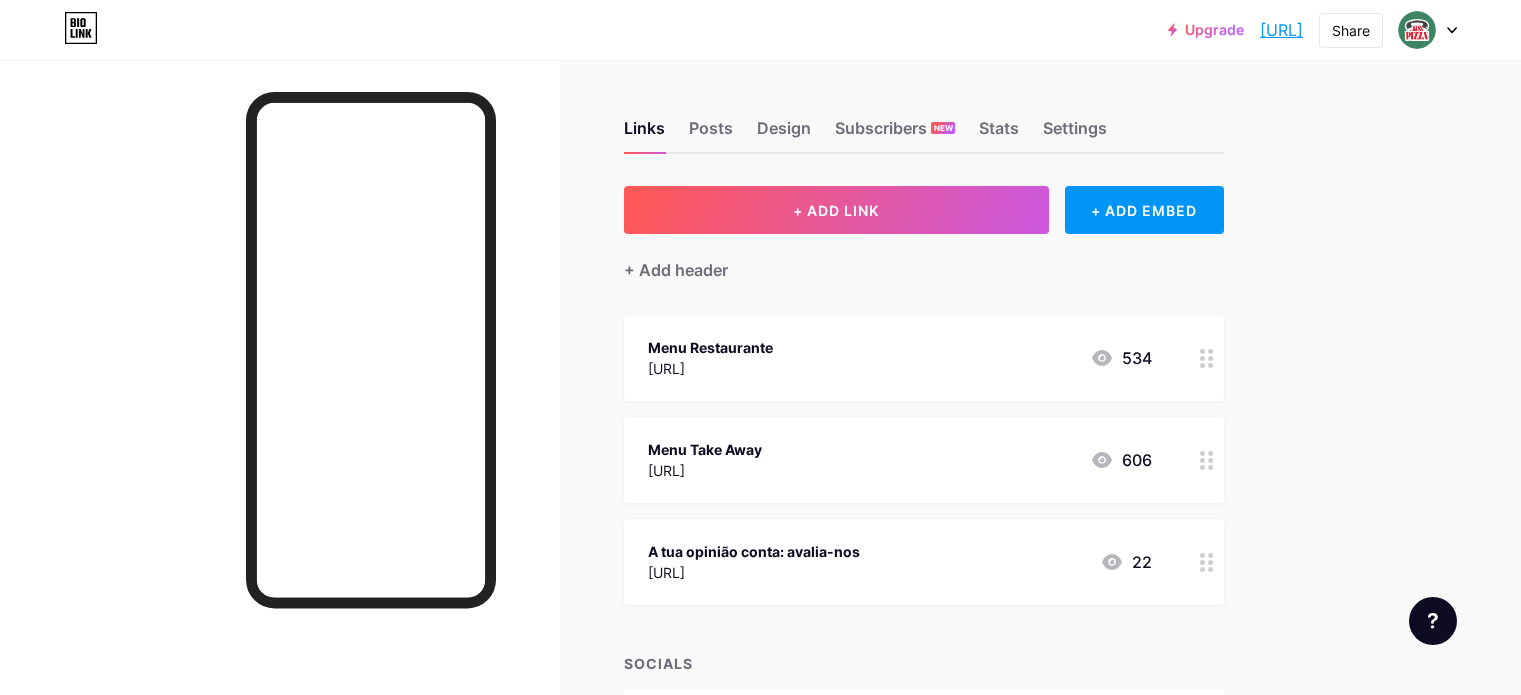 scroll, scrollTop: 0, scrollLeft: 0, axis: both 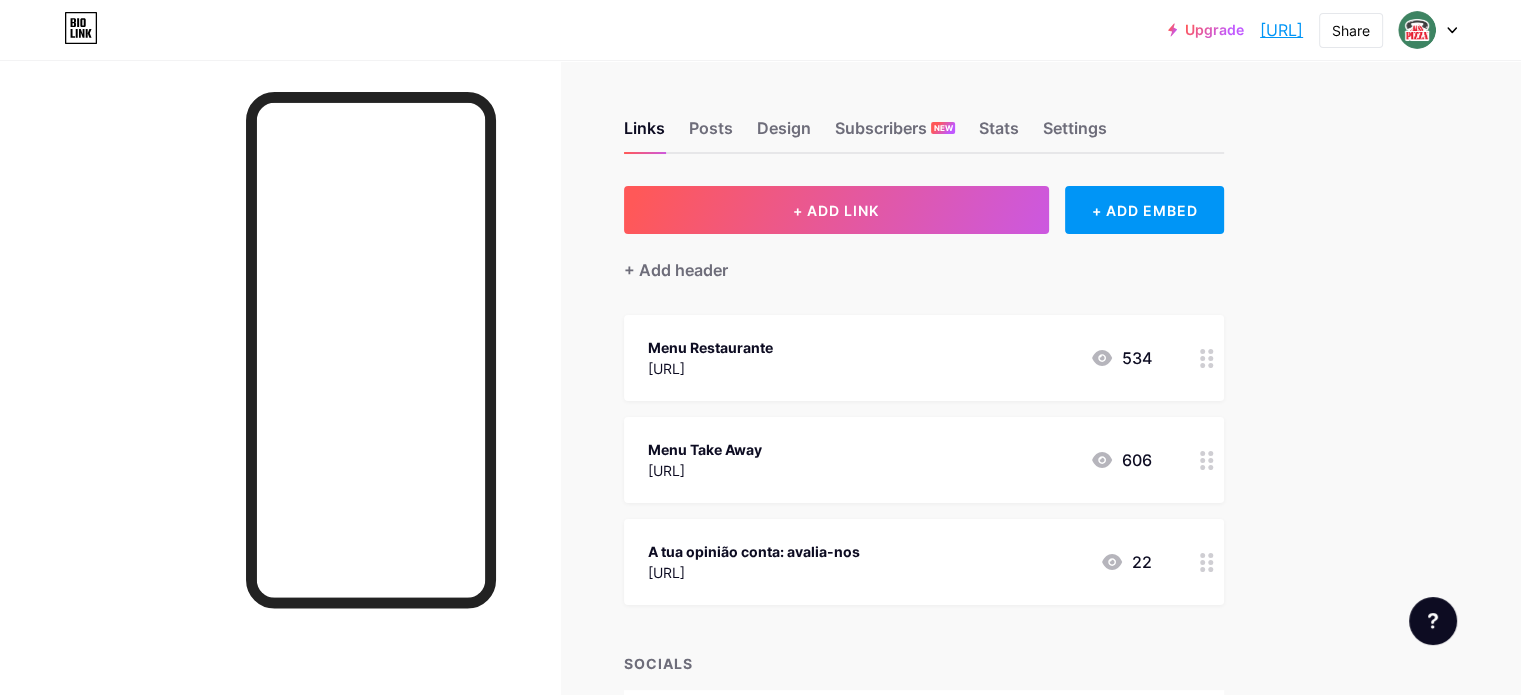 click at bounding box center [1428, 30] 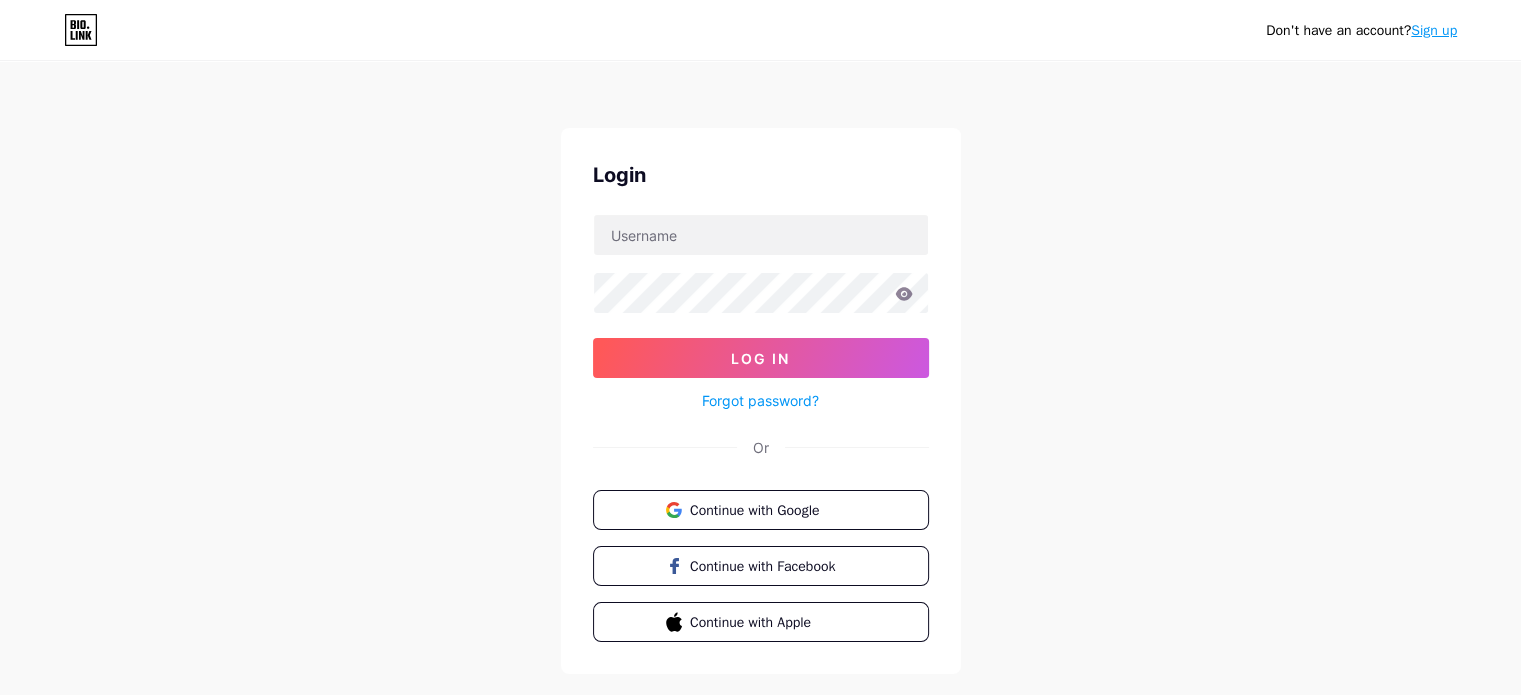 click on "Don't have an account?  Sign up   Login                   Log In
Forgot password?
Or       Continue with Google     Continue with Facebook
Continue with Apple" at bounding box center [760, 369] 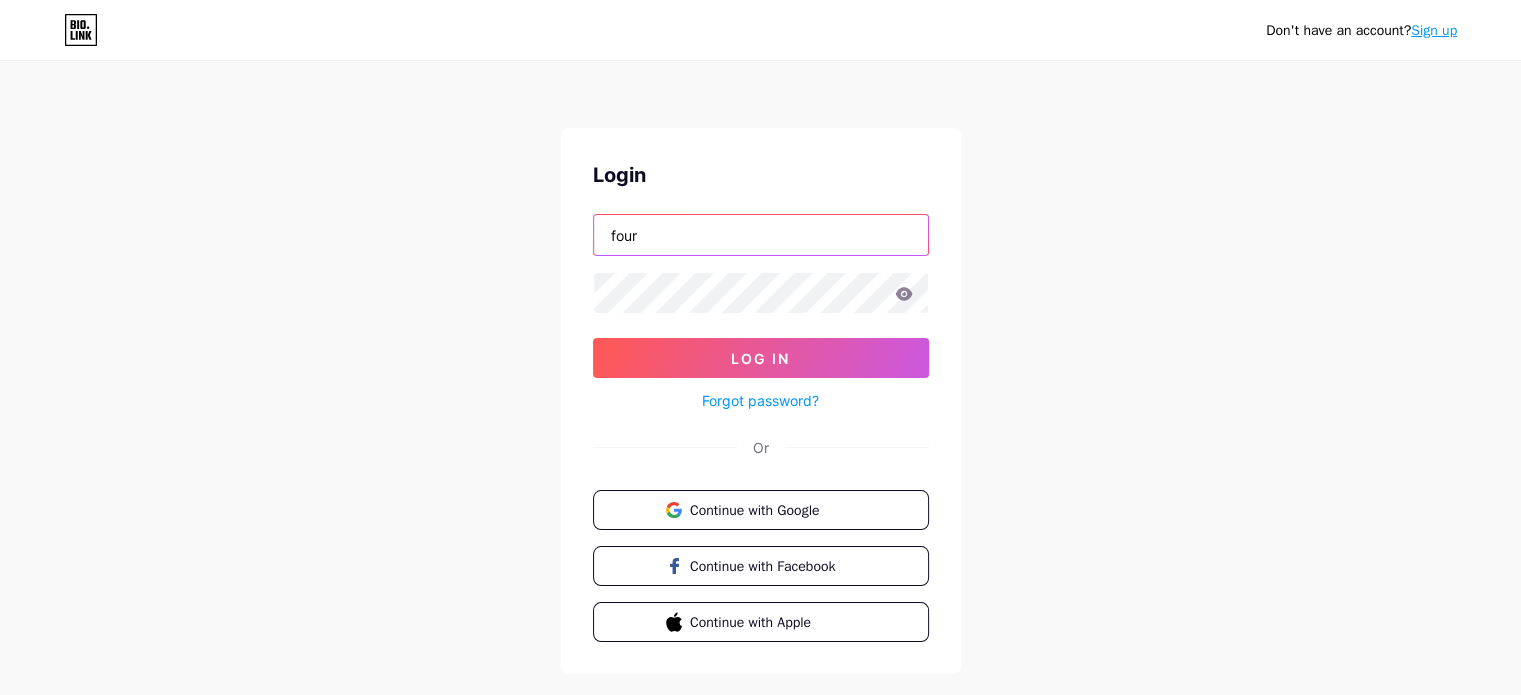 click on "four" at bounding box center [761, 235] 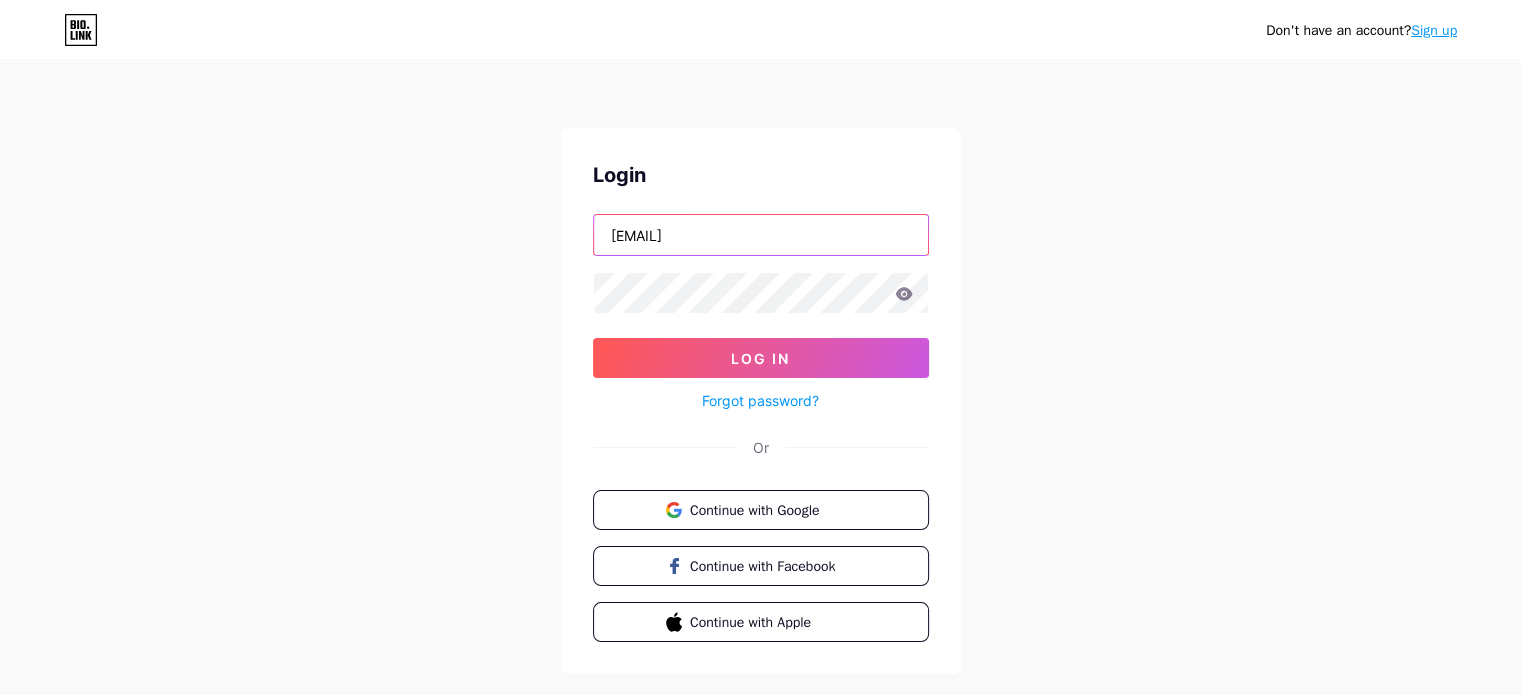 type on "[EMAIL]" 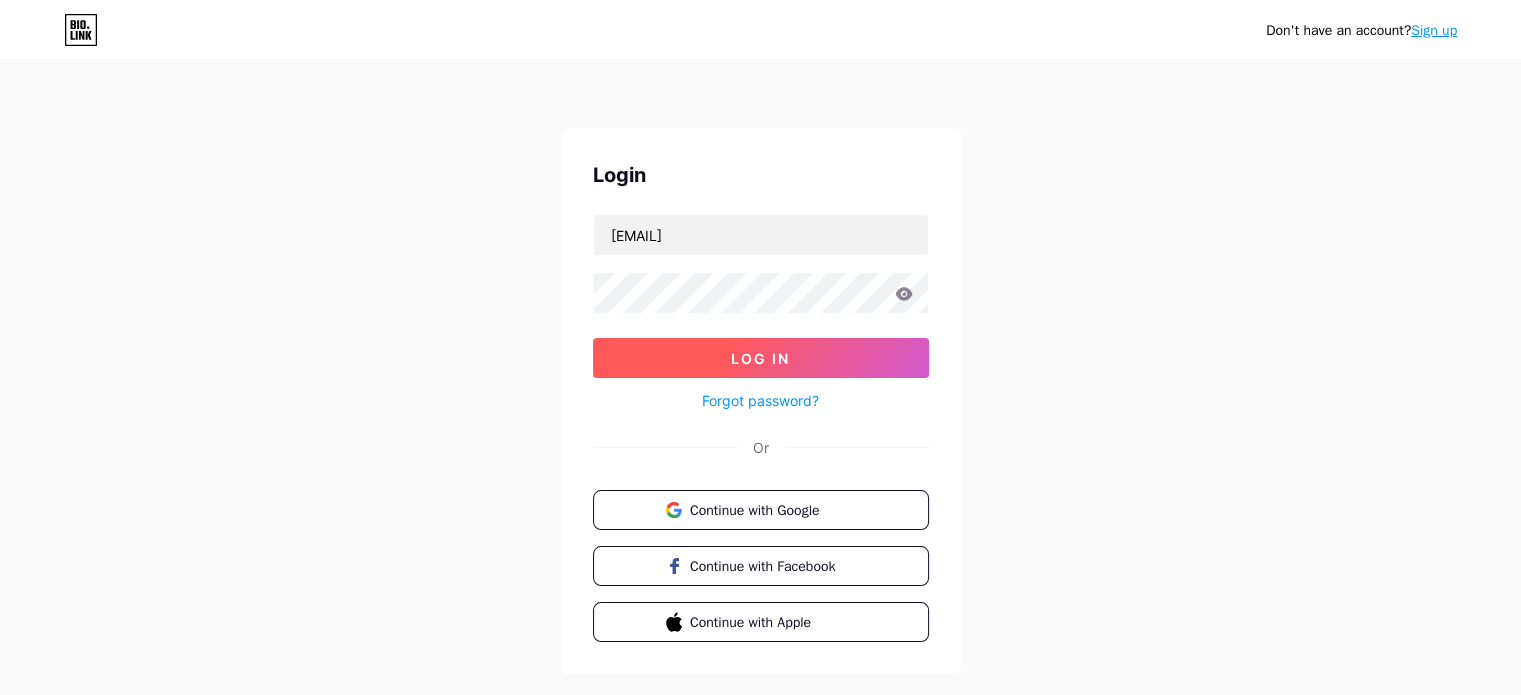 click on "Log In" at bounding box center (761, 358) 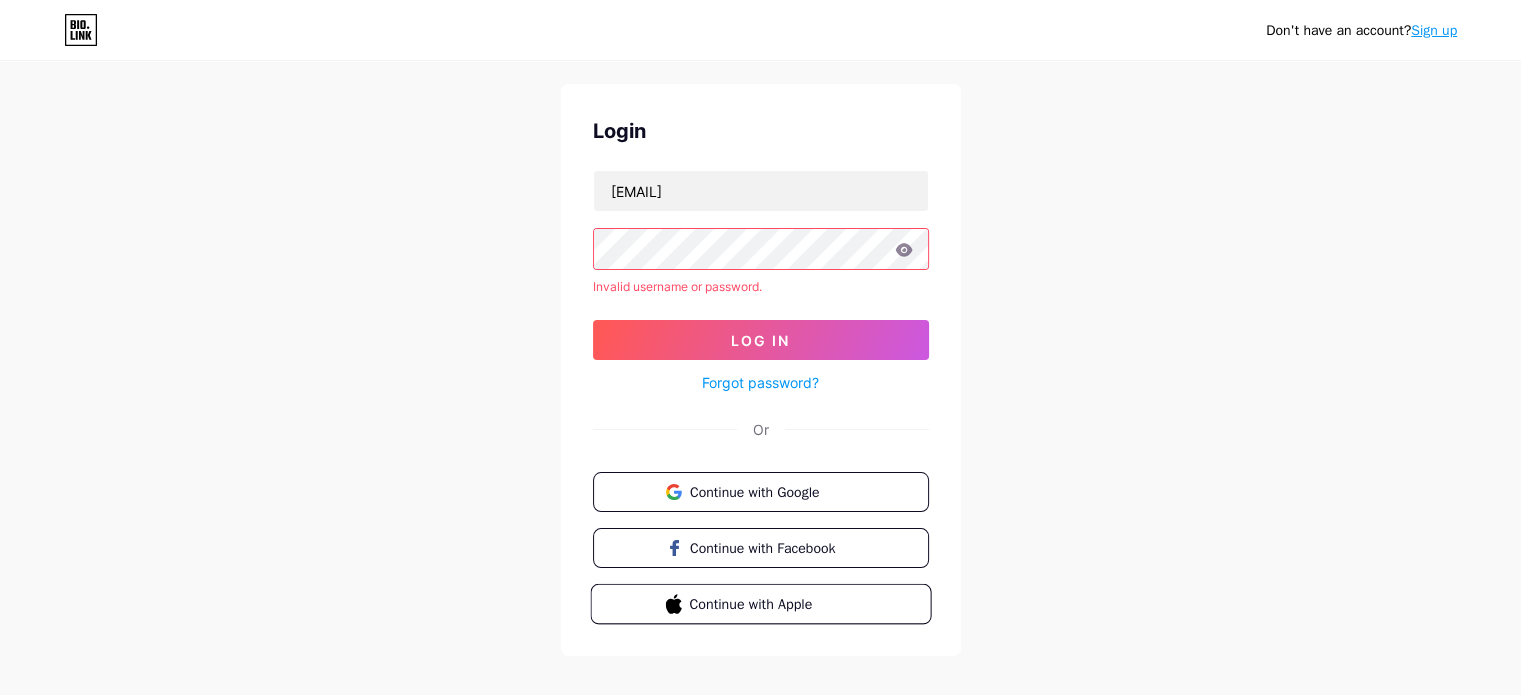 scroll, scrollTop: 66, scrollLeft: 0, axis: vertical 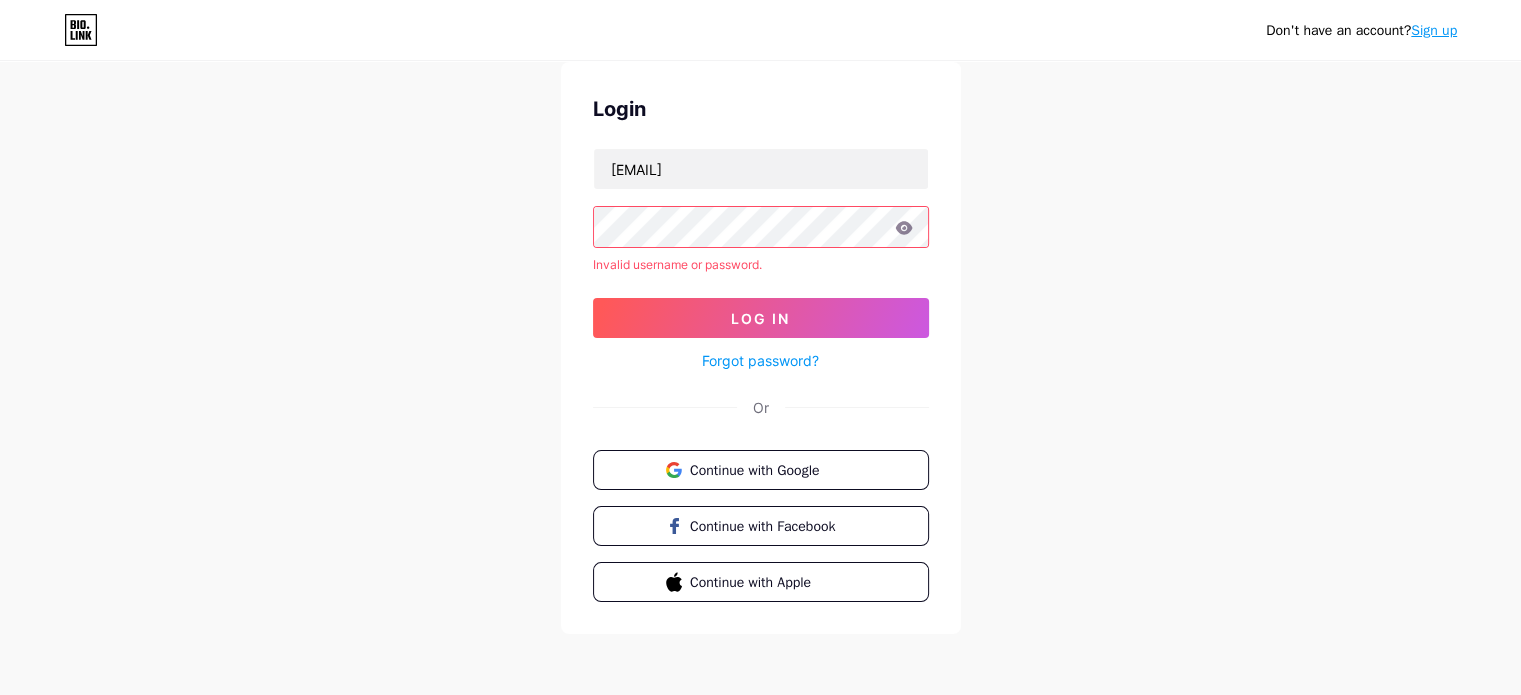 click on "Don't have an account?  Sign up   Login     foursenses8@gmail.com           Invalid username or password.     Log In
Forgot password?
Or       Continue with Google     Continue with Facebook
Continue with Apple" at bounding box center (760, 316) 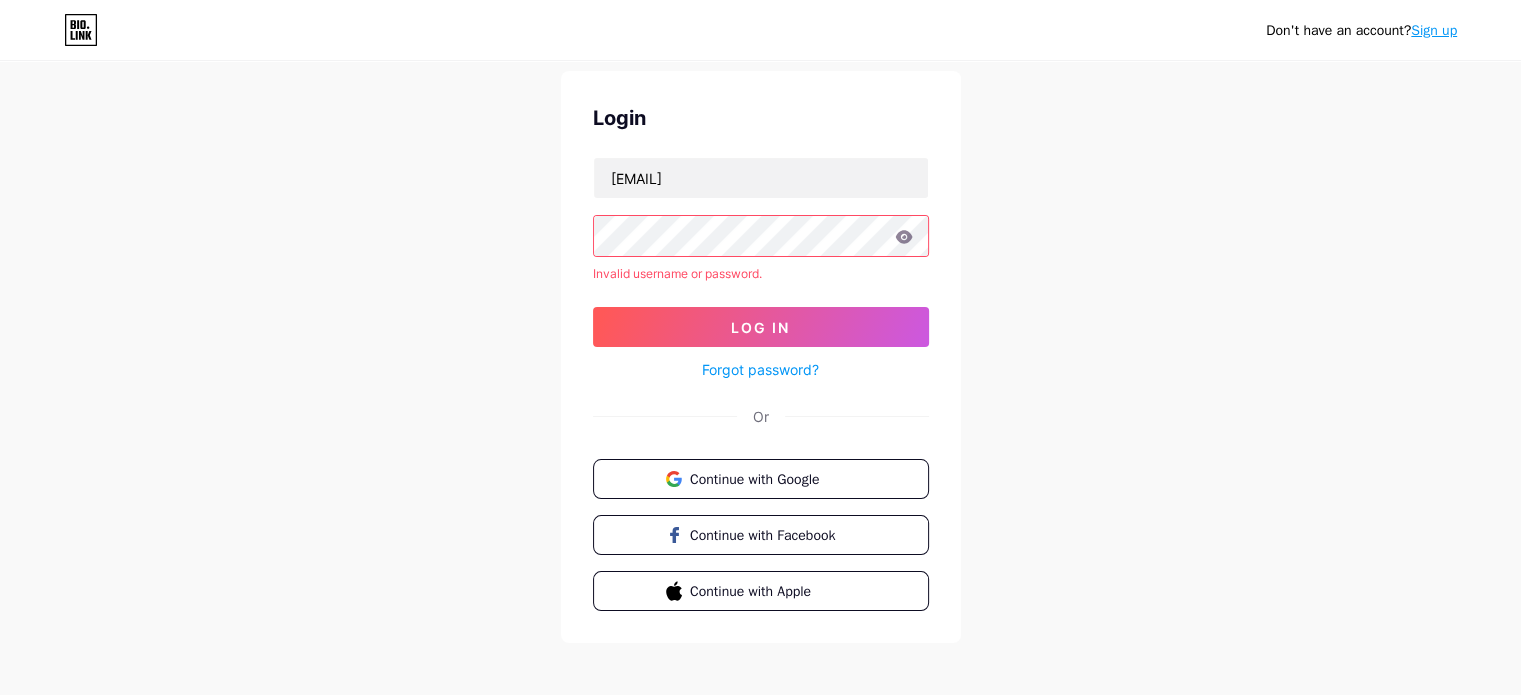 scroll, scrollTop: 0, scrollLeft: 0, axis: both 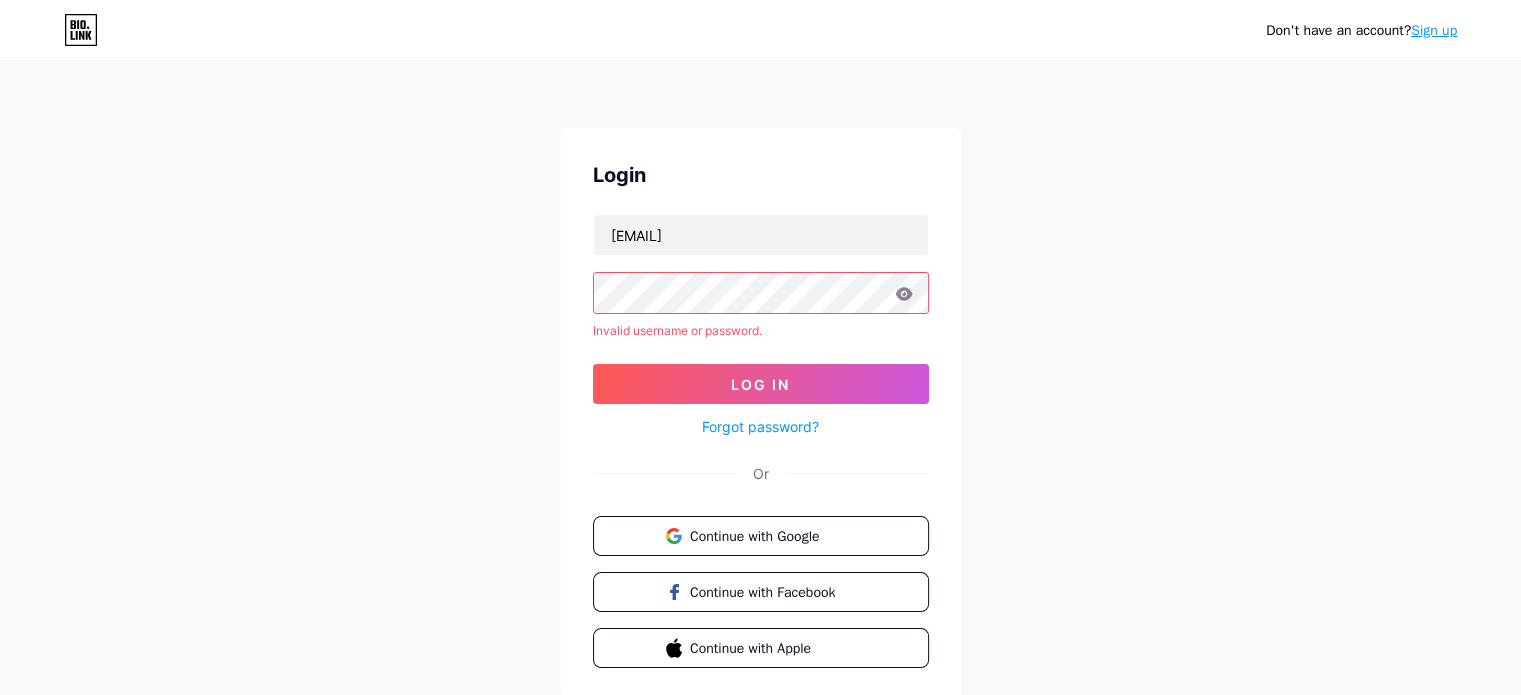 click at bounding box center [81, 30] 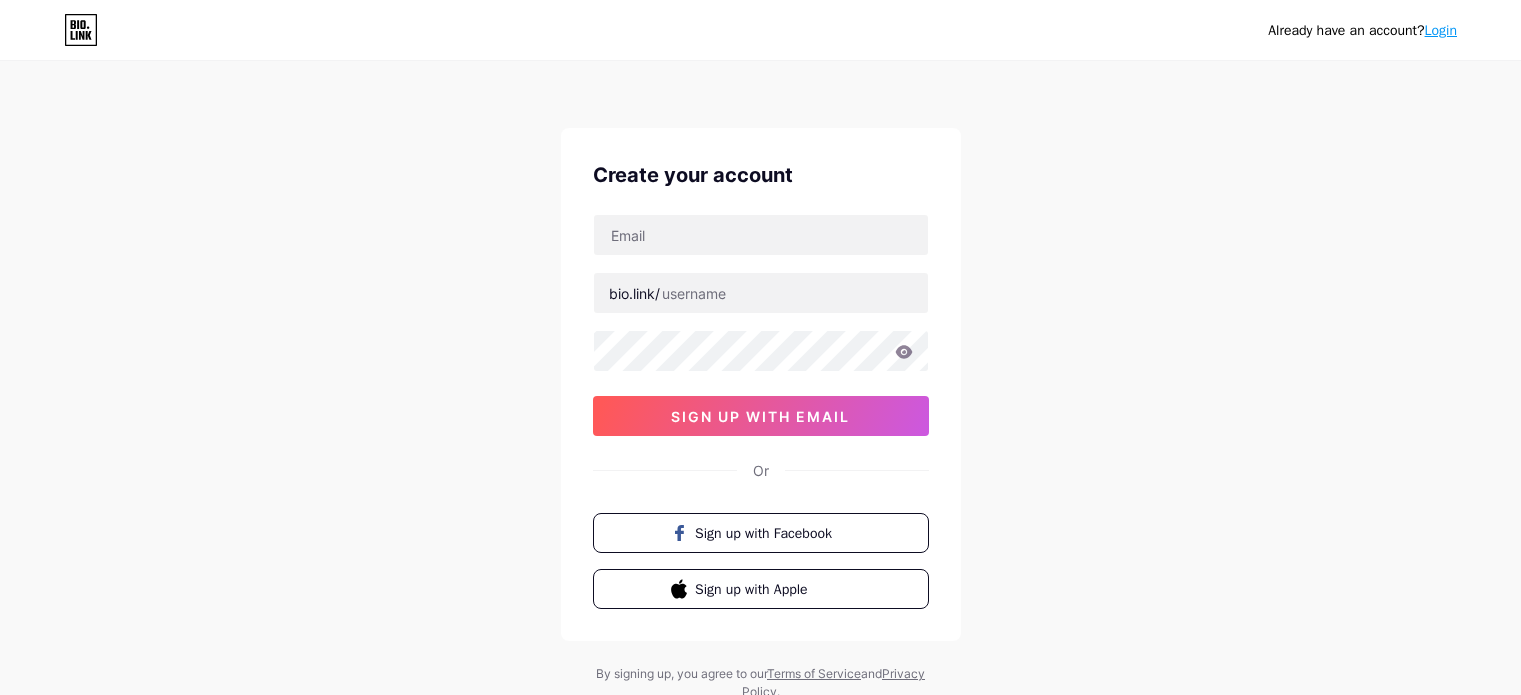 scroll, scrollTop: 0, scrollLeft: 0, axis: both 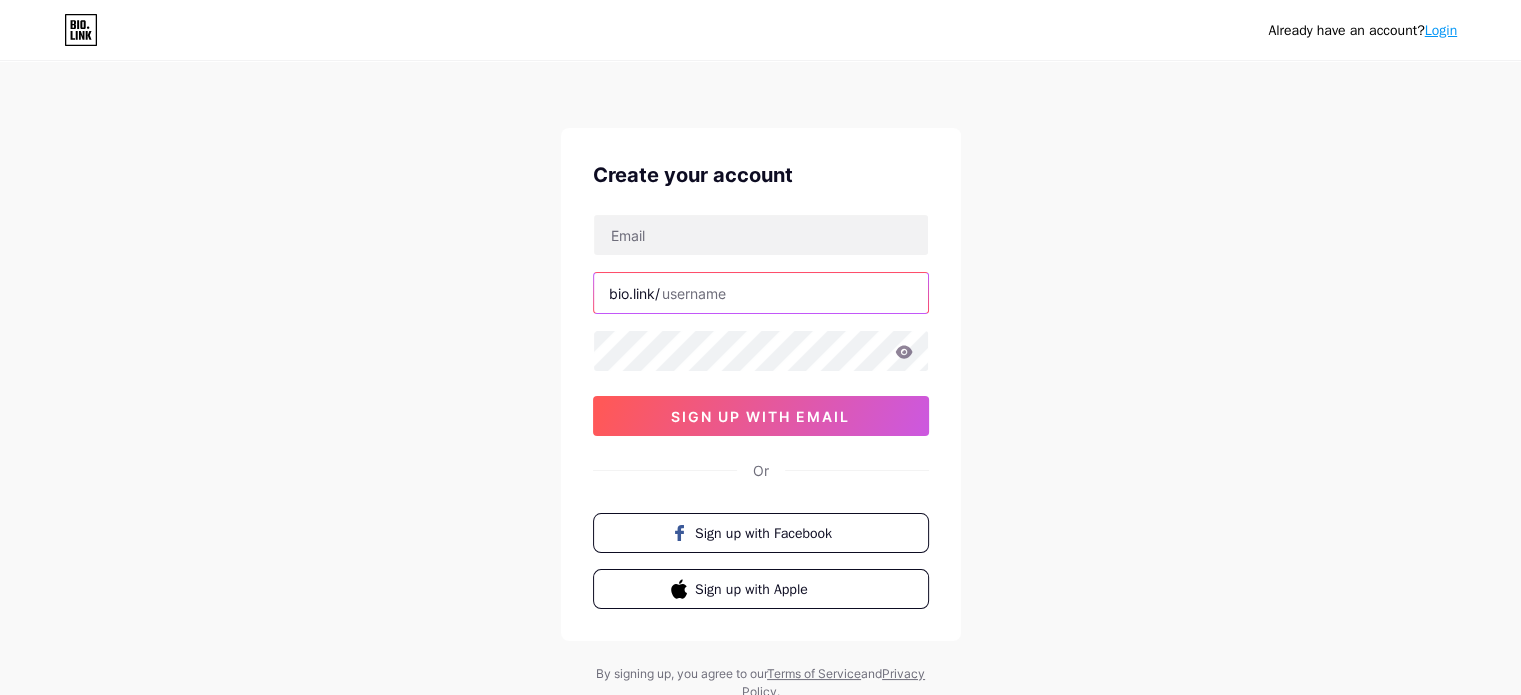 click at bounding box center [761, 293] 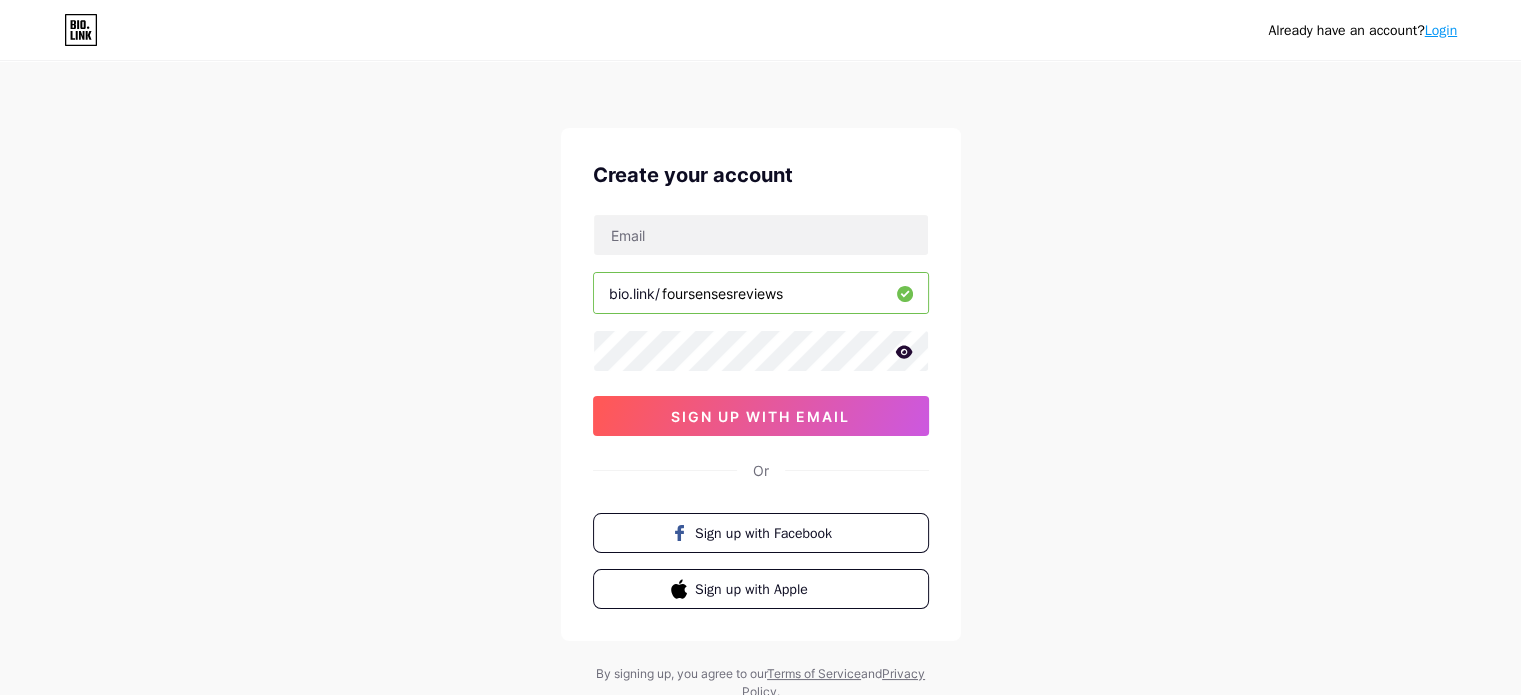 type on "foursensesreviews" 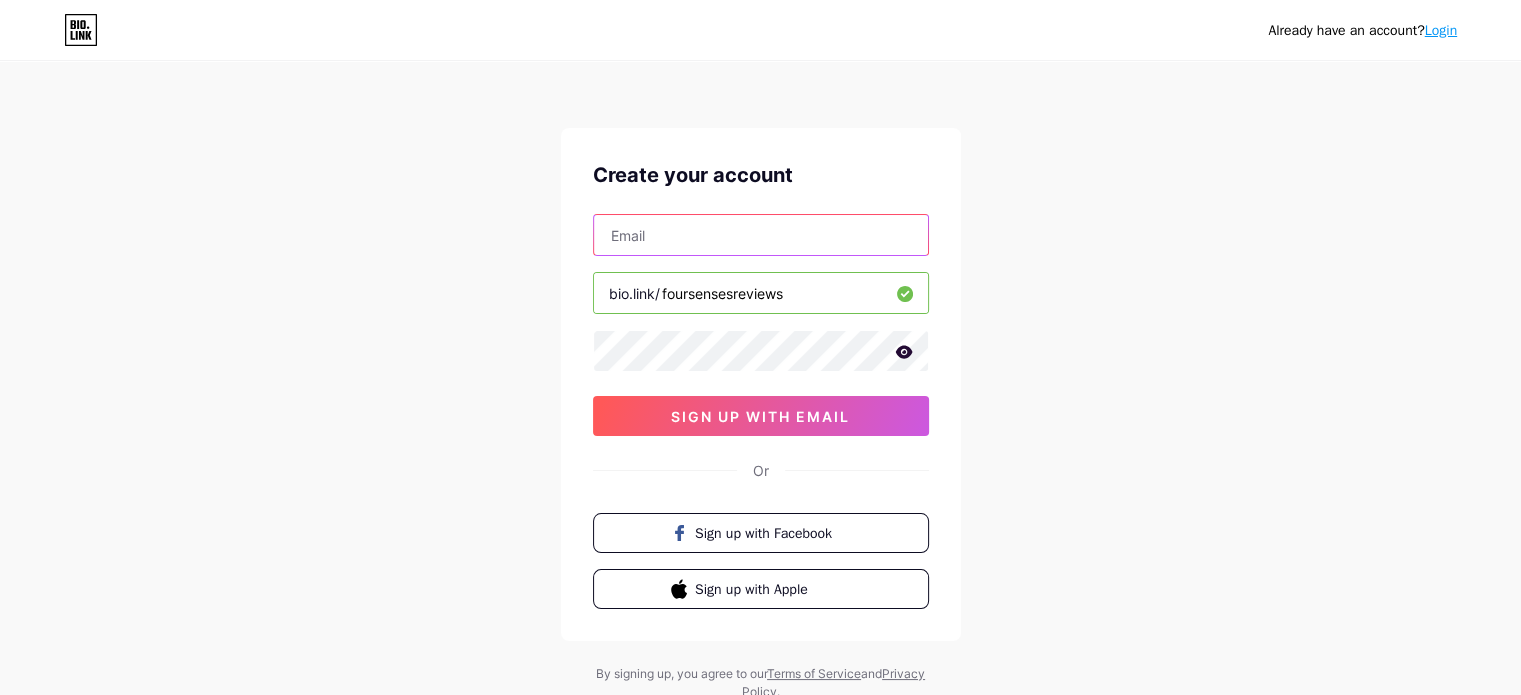 click at bounding box center [761, 235] 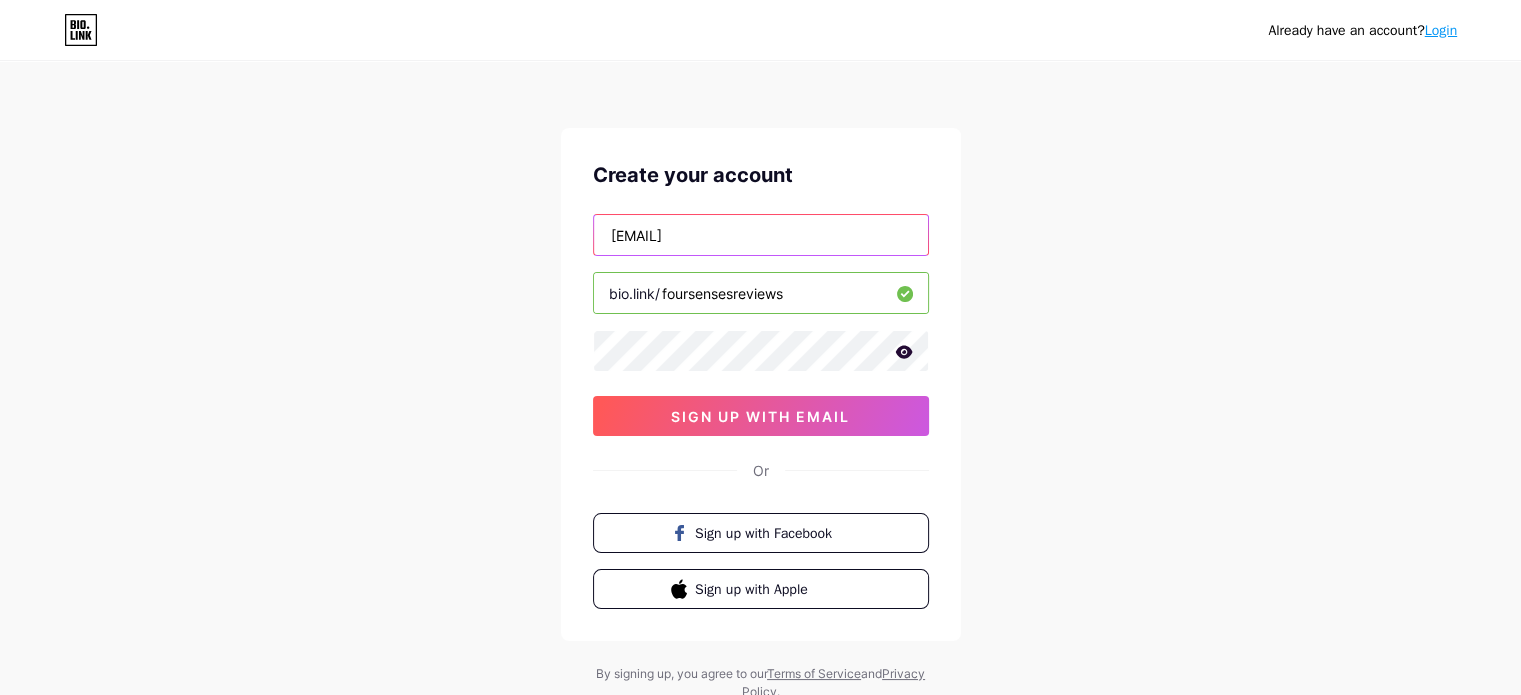 type on "[EMAIL]" 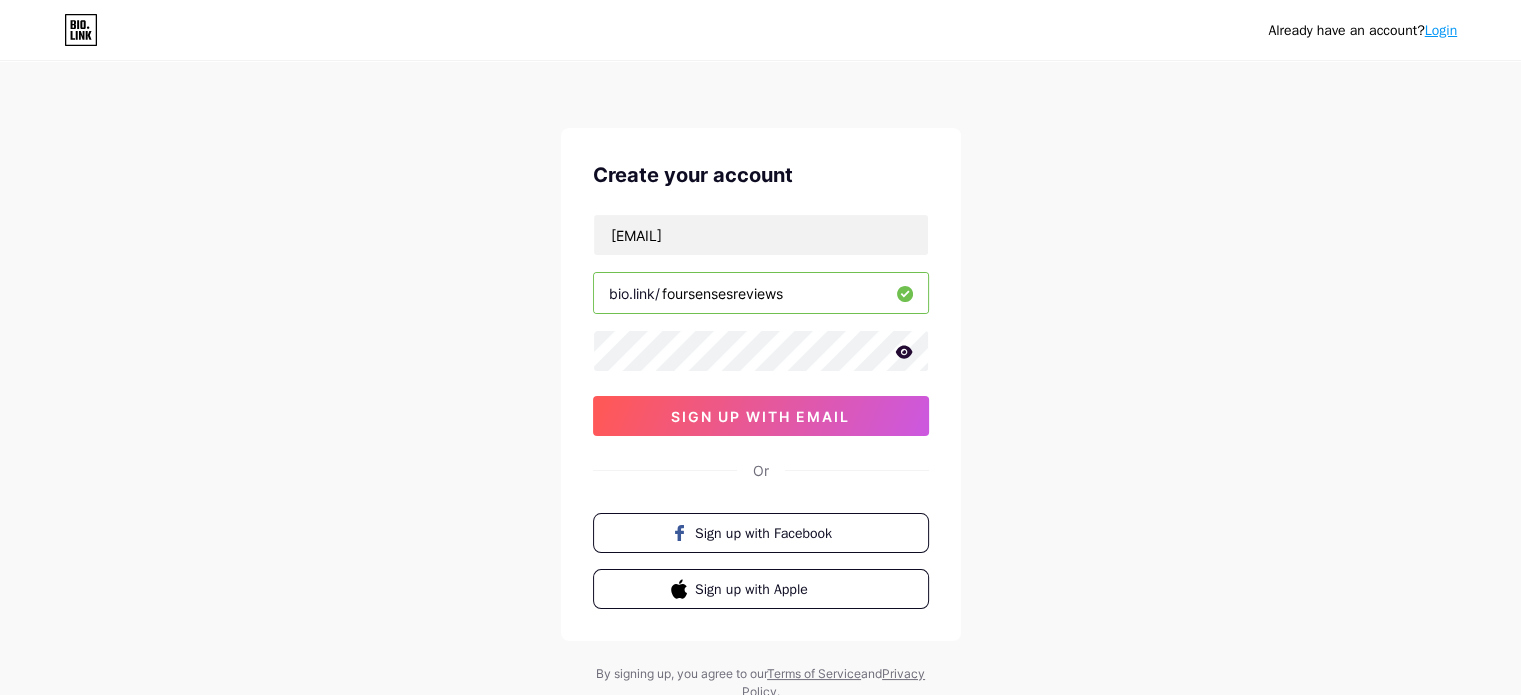 click on "Already have an account?  Login   Create your account     [EMAIL]     bio.link/   foursensesreviews                     sign up with email         Or       Sign up with Facebook
Sign up with Apple
By signing up, you agree to our  Terms of Service  and  Privacy Policy ." at bounding box center (760, 382) 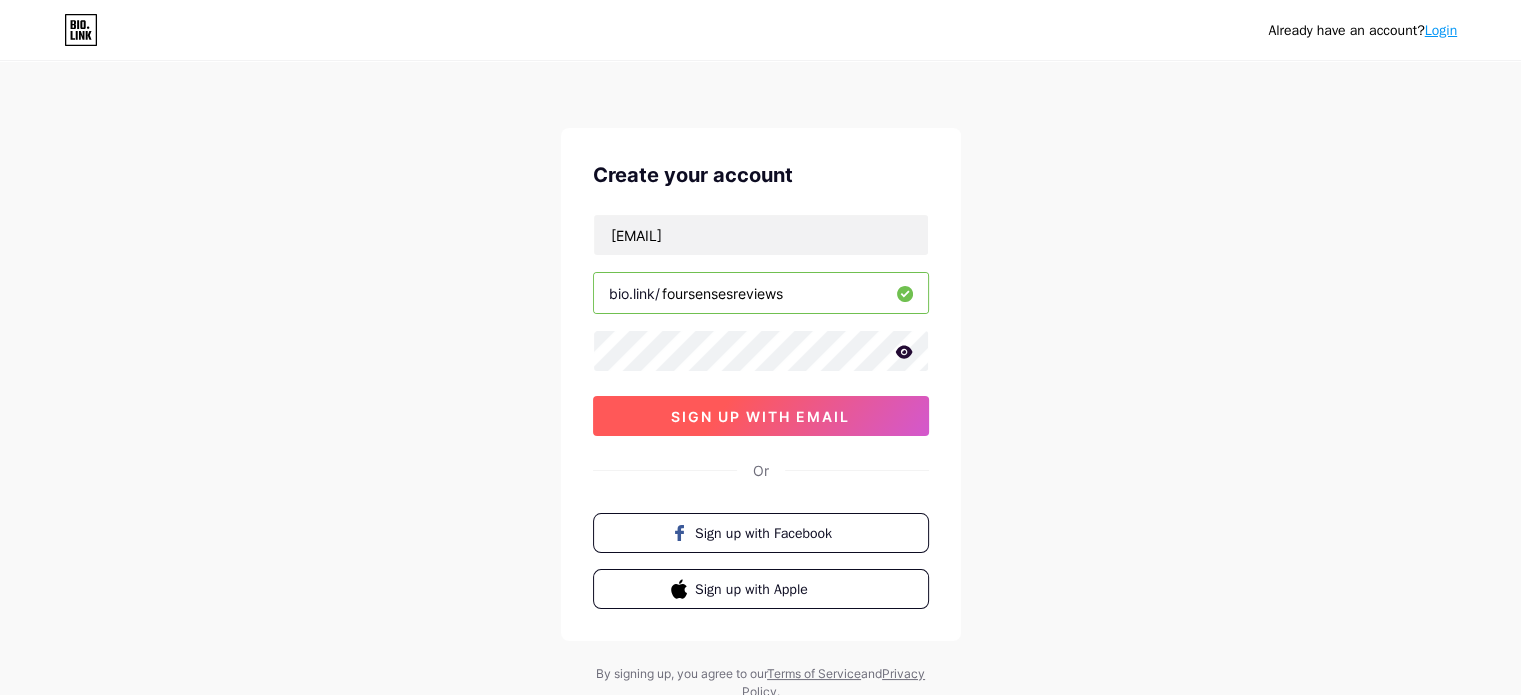 click on "sign up with email" at bounding box center (760, 416) 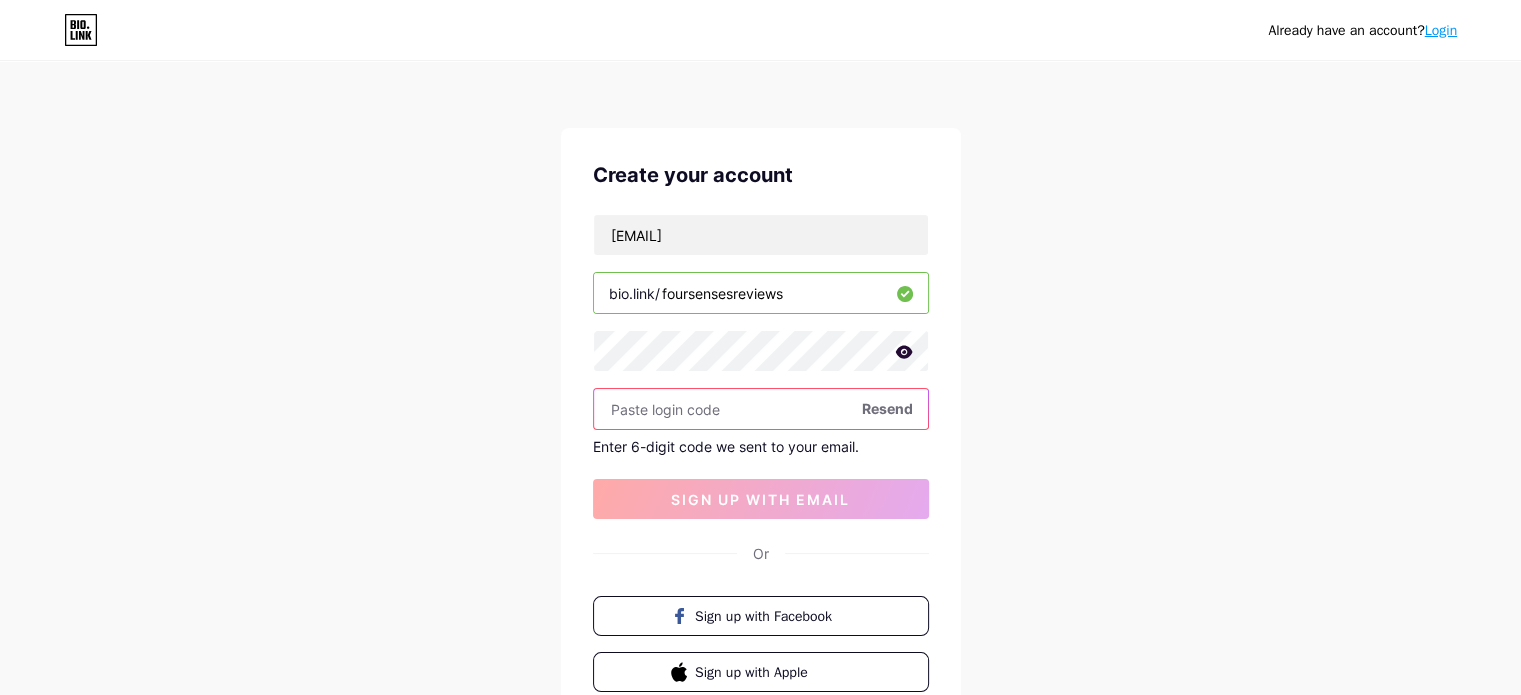 paste on "[EMAIL]" 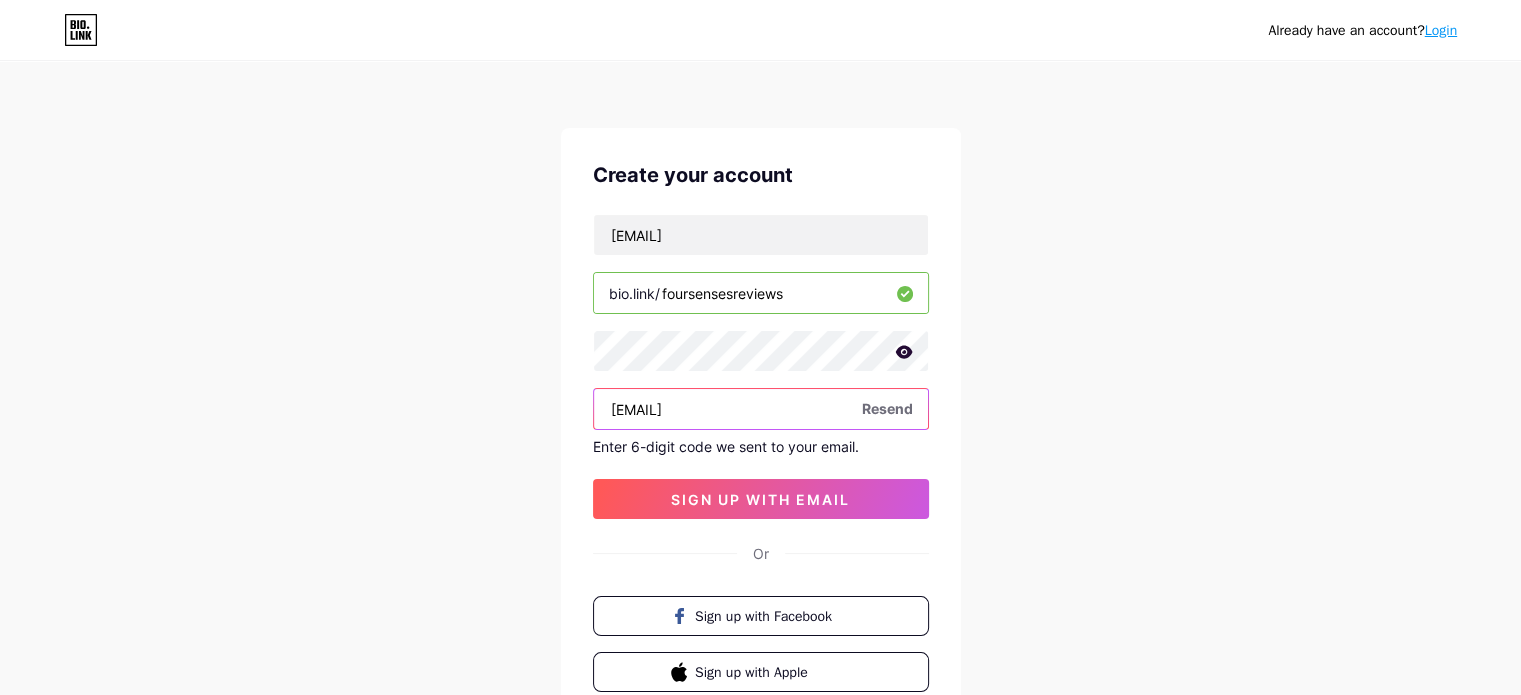 click on "[EMAIL]" at bounding box center (761, 409) 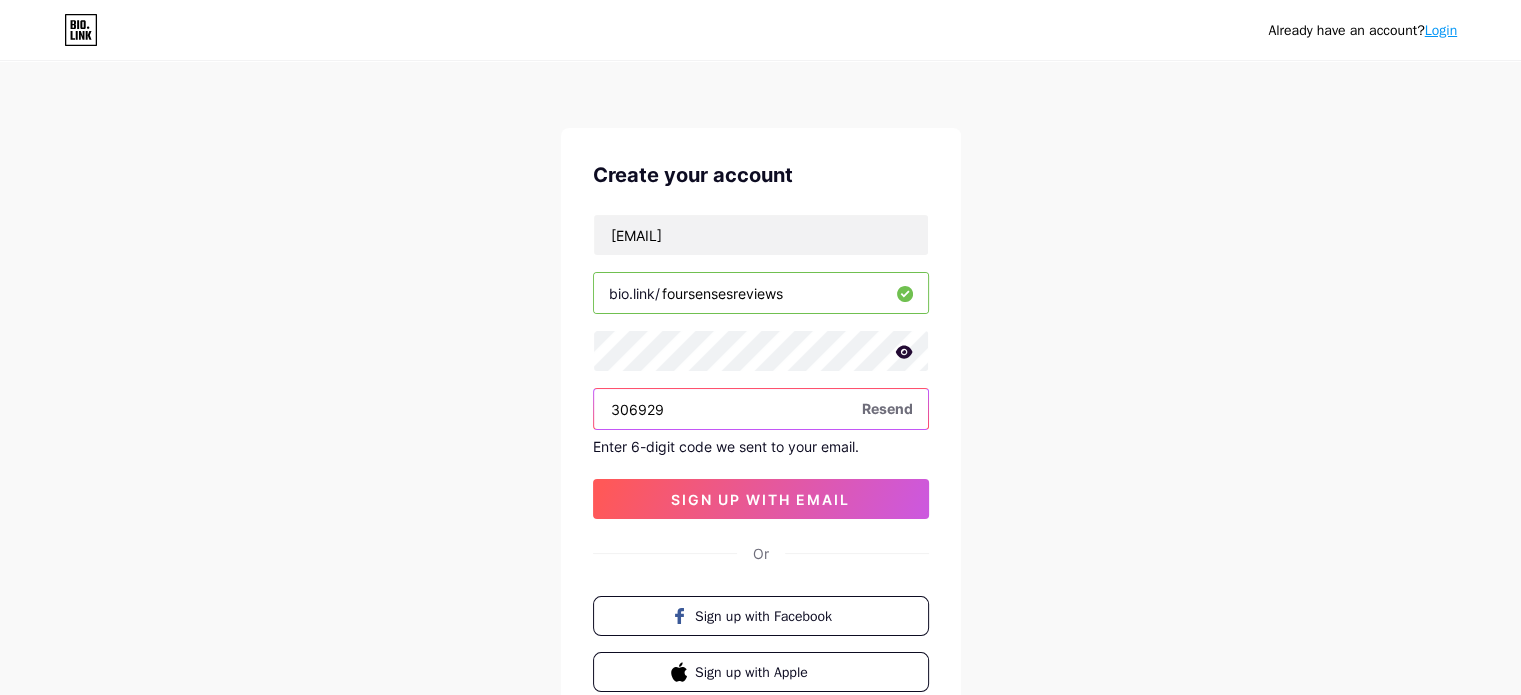 type on "306929" 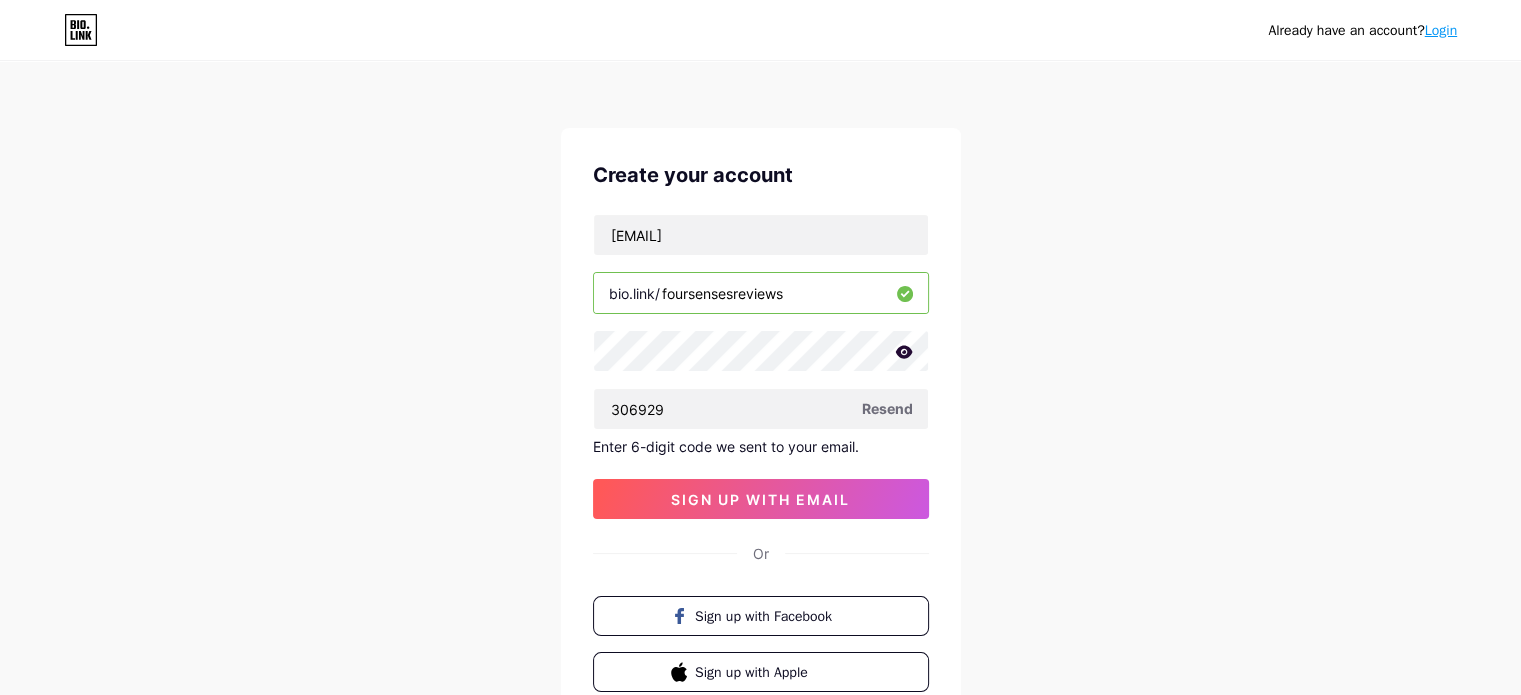 click on "Already have an account?  Login   Create your account     [EMAIL]     bio.link/   foursensesreviews               306929   Resend     Enter 6-digit code we sent to your email.         sign up with email         Or       Sign up with Facebook
Sign up with Apple
By signing up, you agree to our  Terms of Service  and  Privacy Policy ." at bounding box center [760, 424] 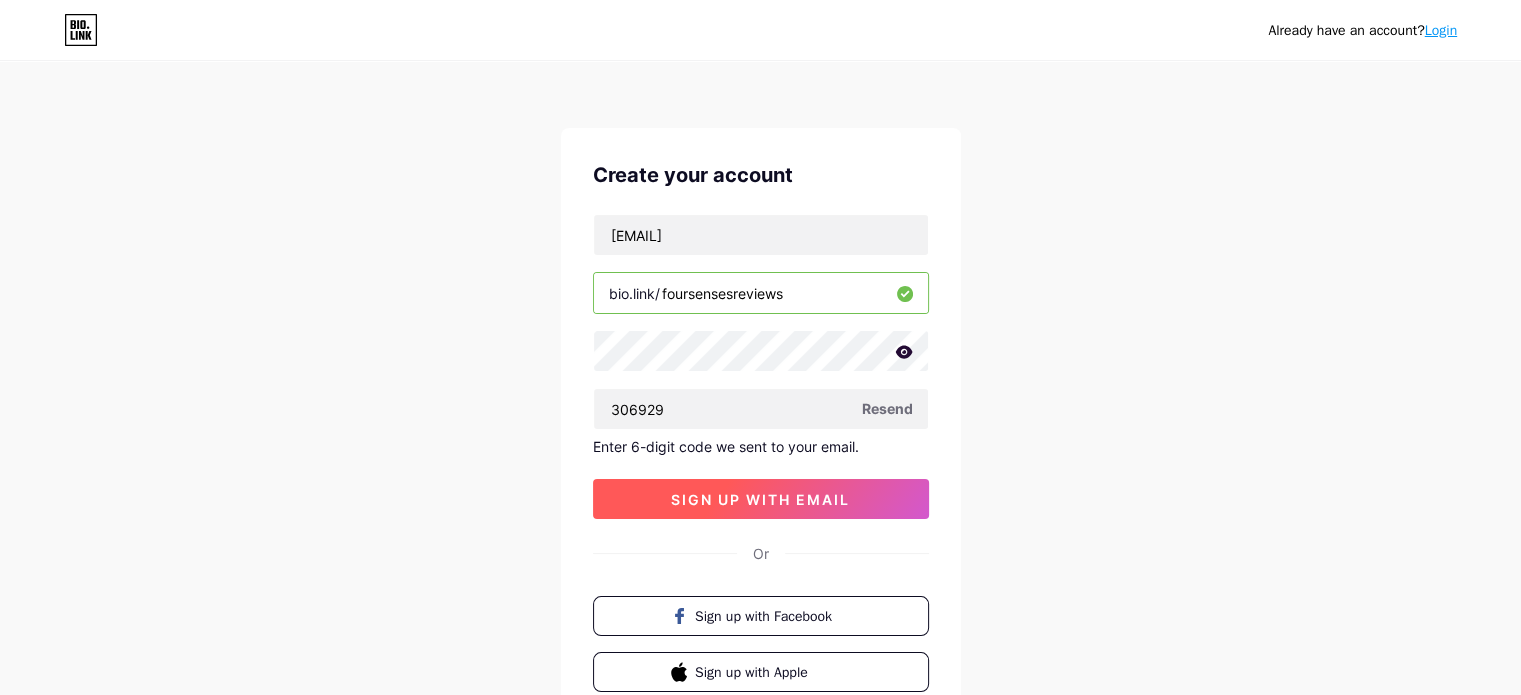 click on "sign up with email" at bounding box center (760, 499) 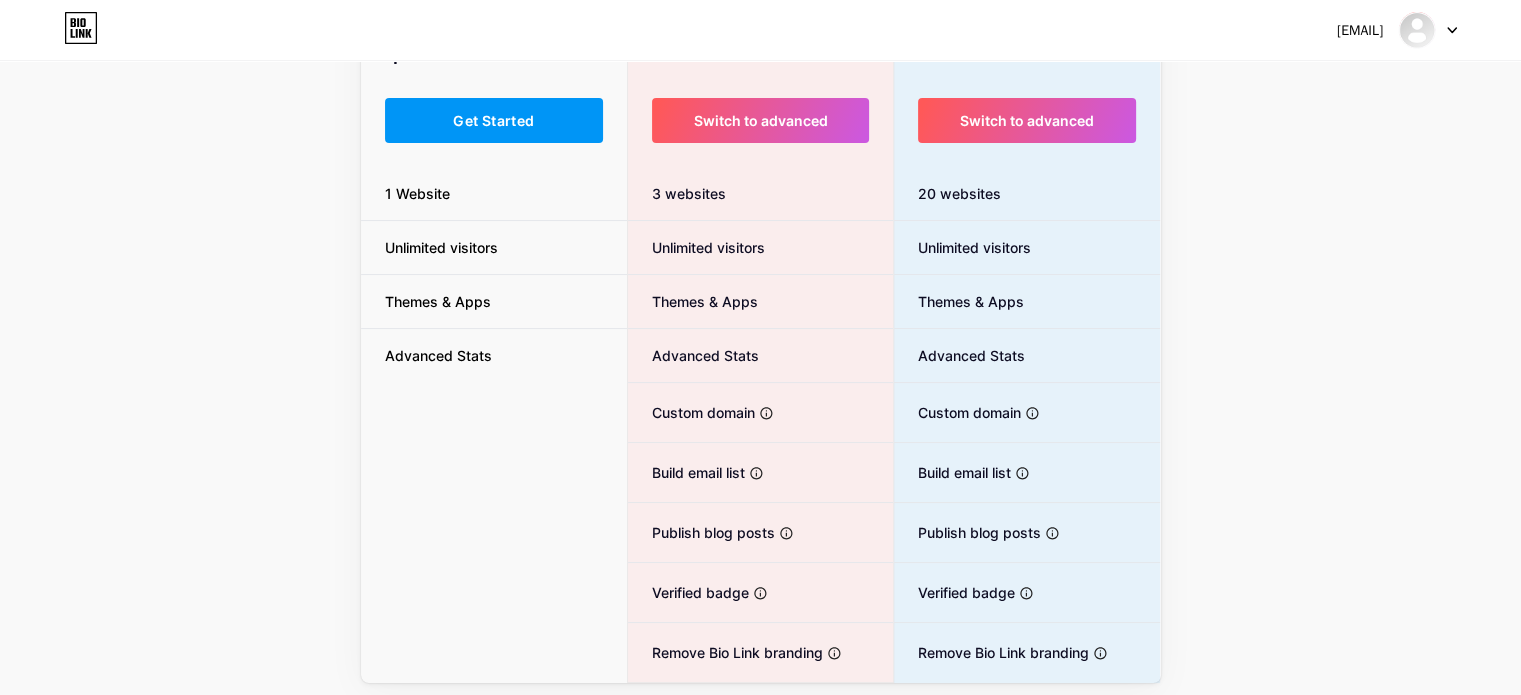 scroll, scrollTop: 184, scrollLeft: 0, axis: vertical 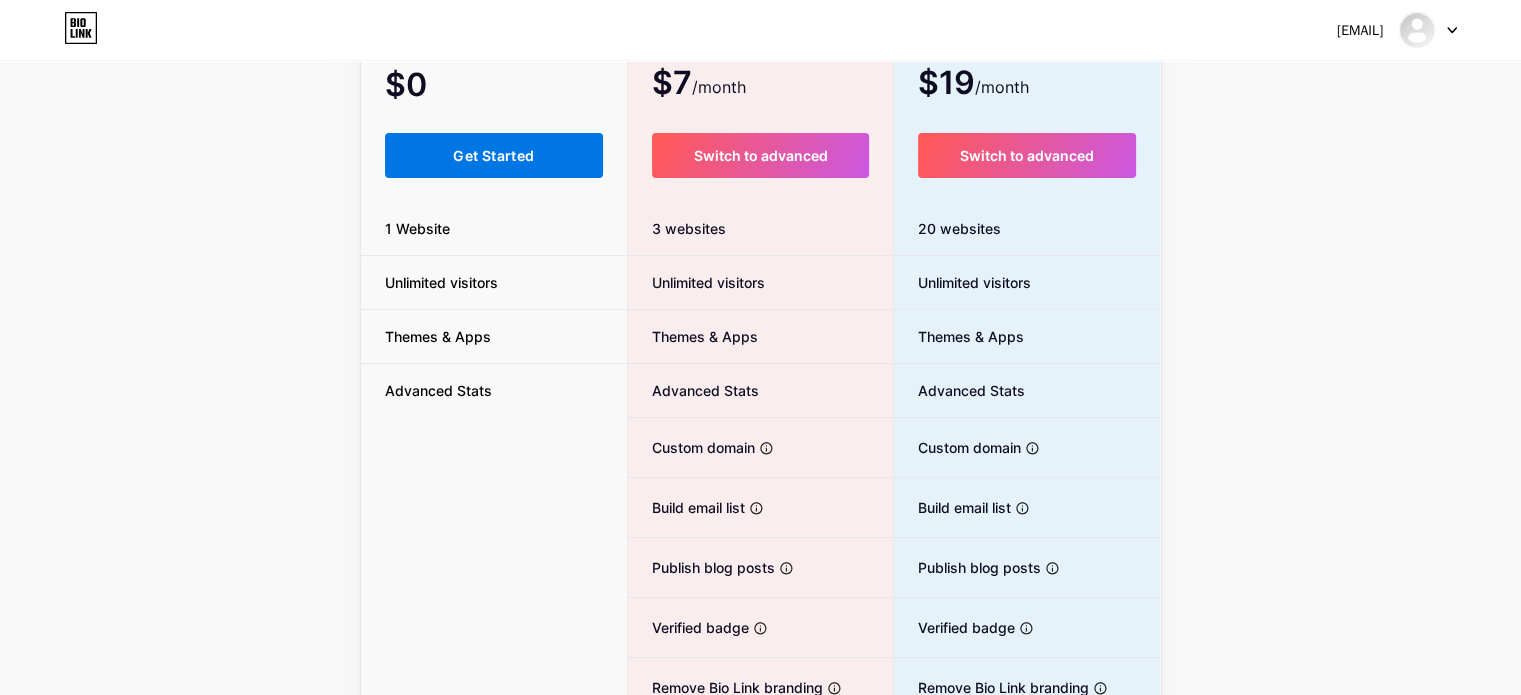 click on "Get Started" at bounding box center (493, 155) 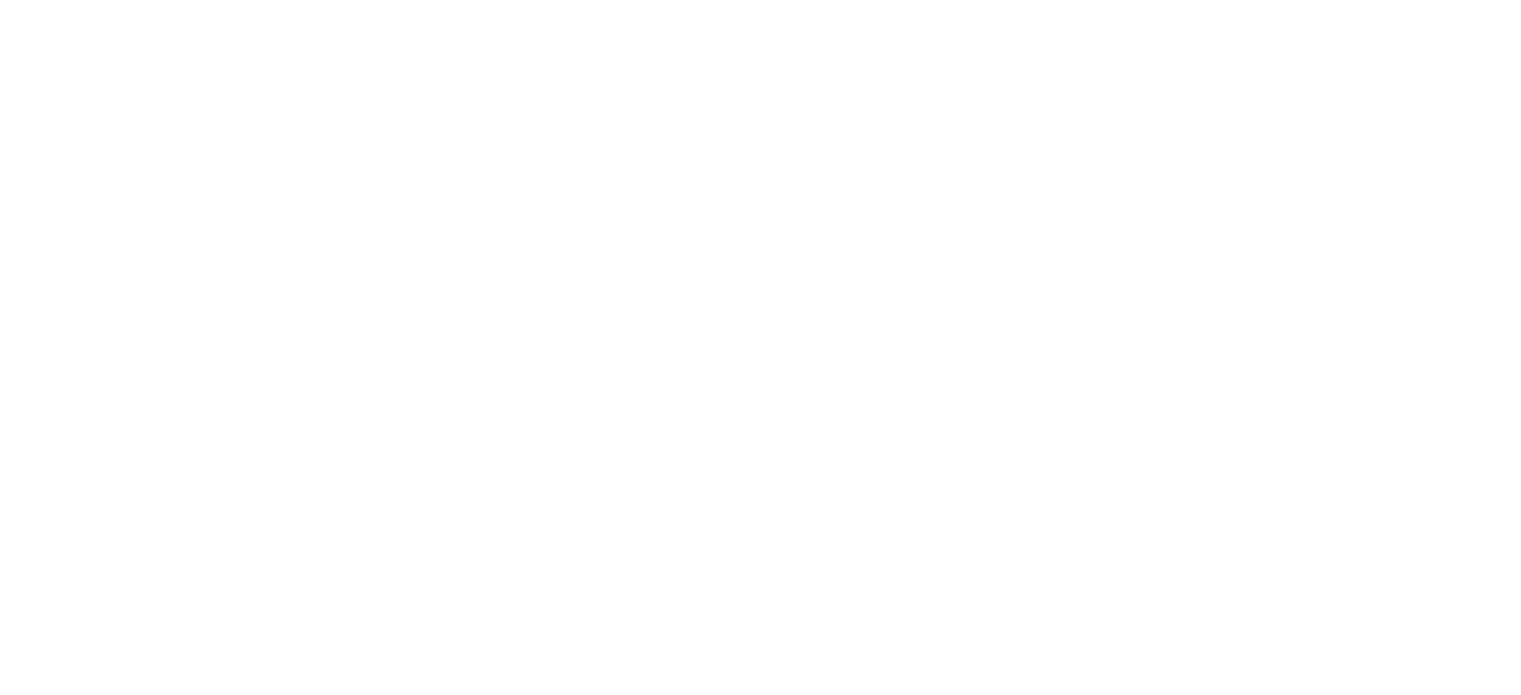 scroll, scrollTop: 0, scrollLeft: 0, axis: both 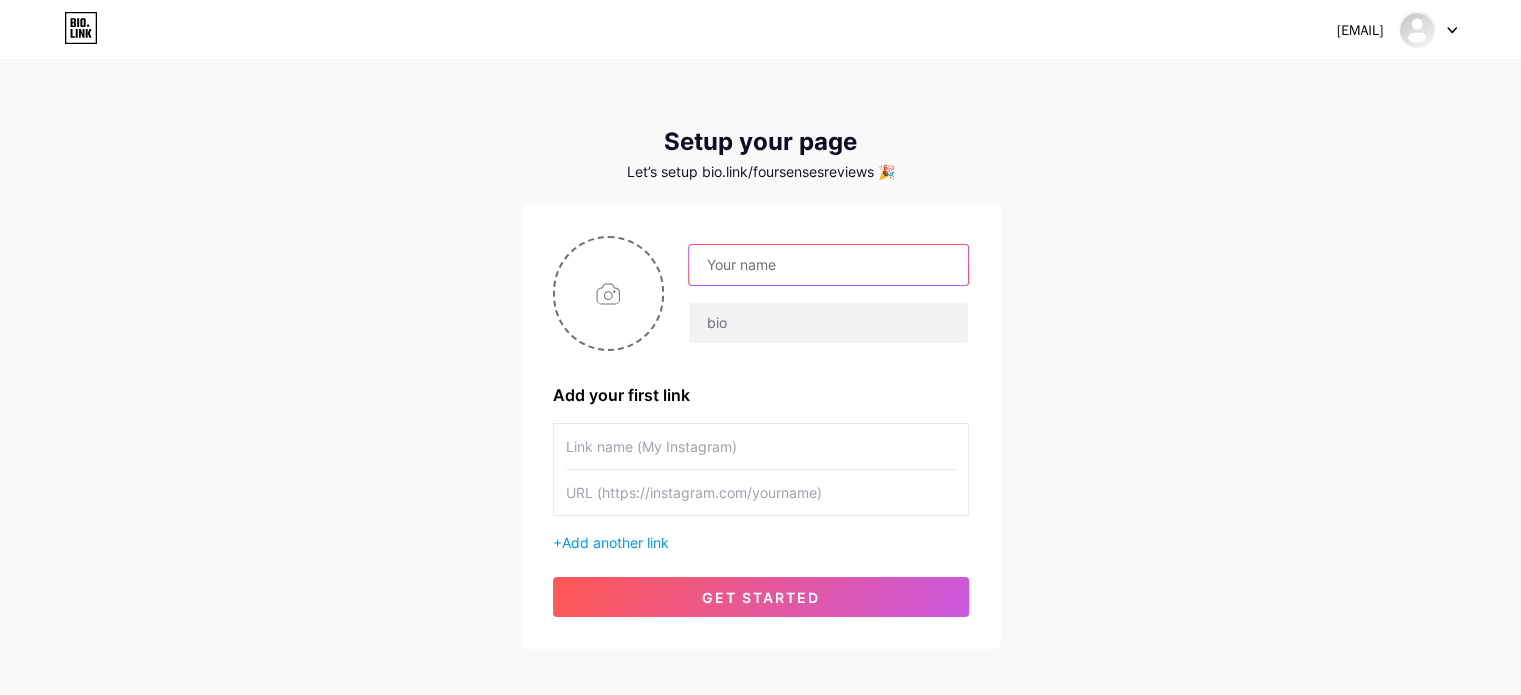 click at bounding box center (828, 265) 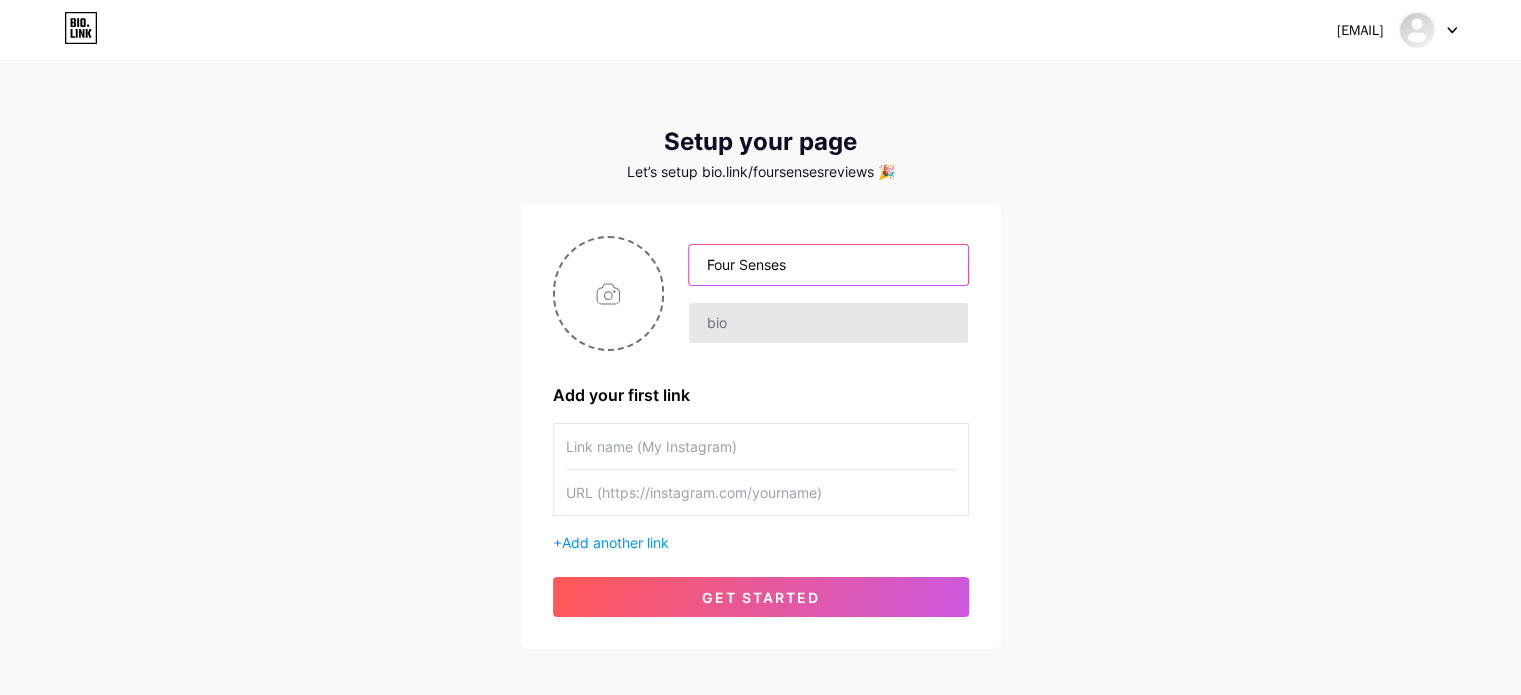 type on "Four Senses" 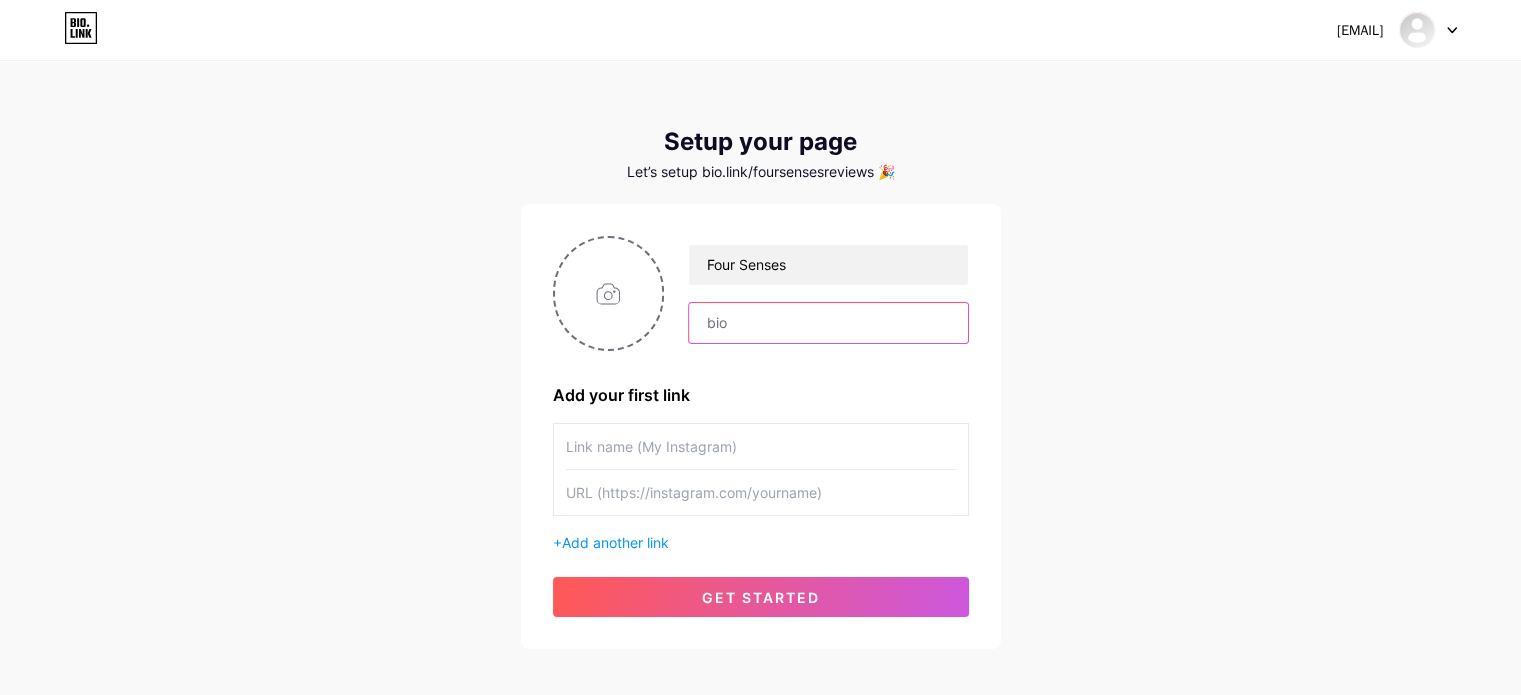 click at bounding box center (828, 323) 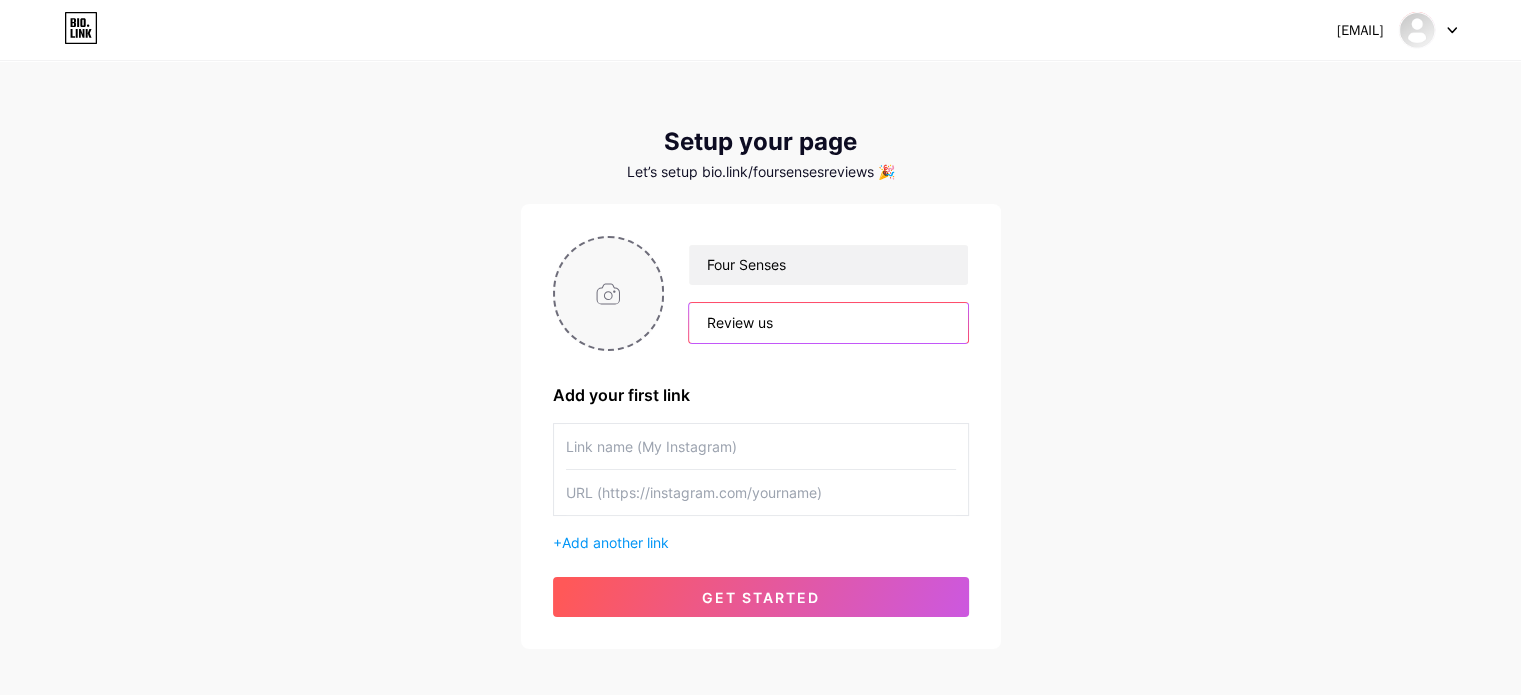 type on "Review us" 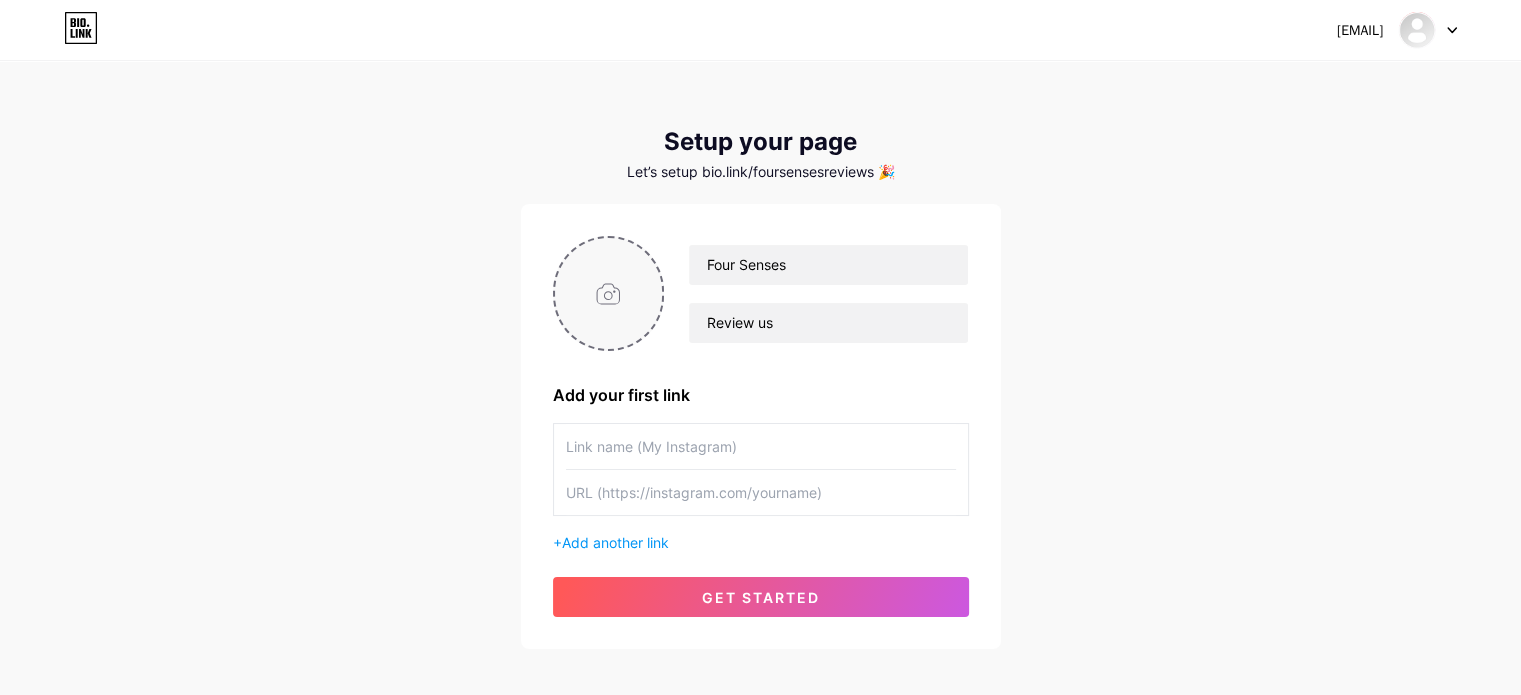 click at bounding box center [609, 293] 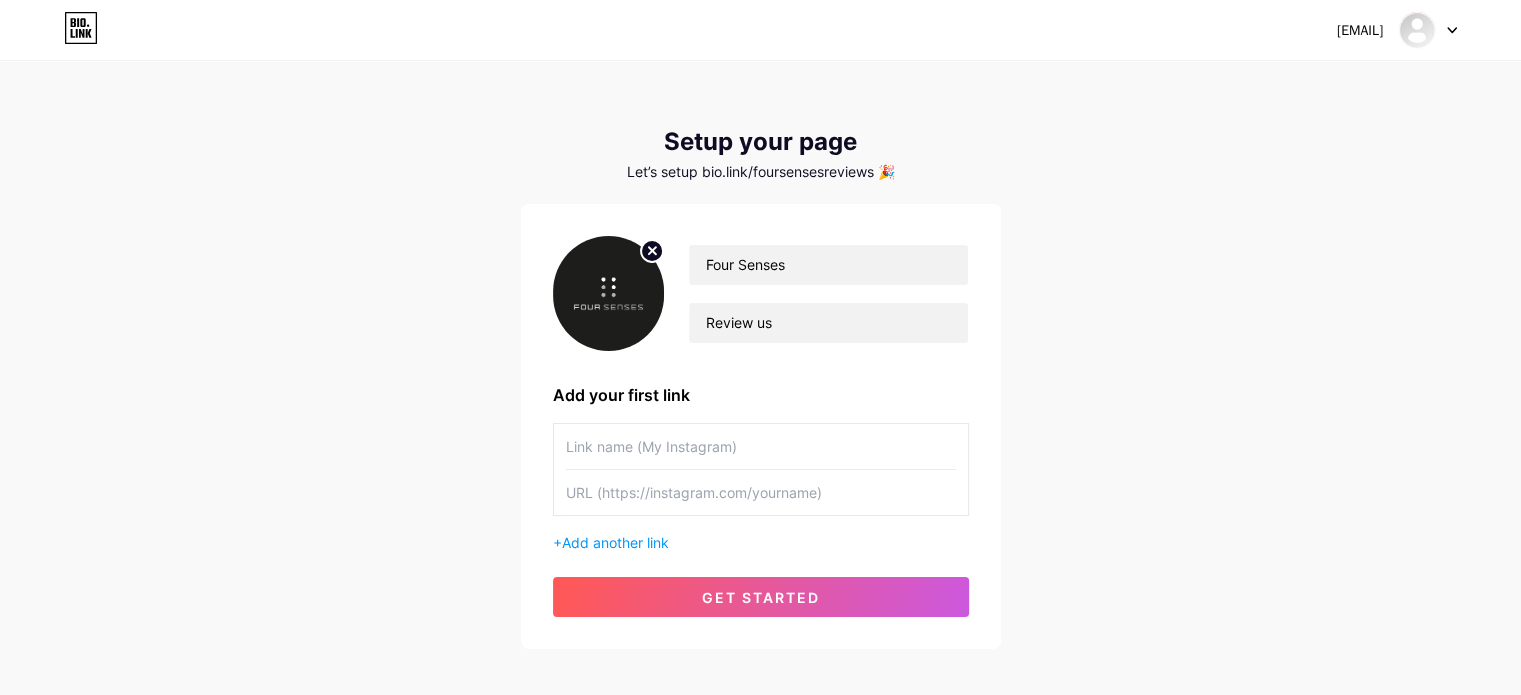 click at bounding box center [761, 446] 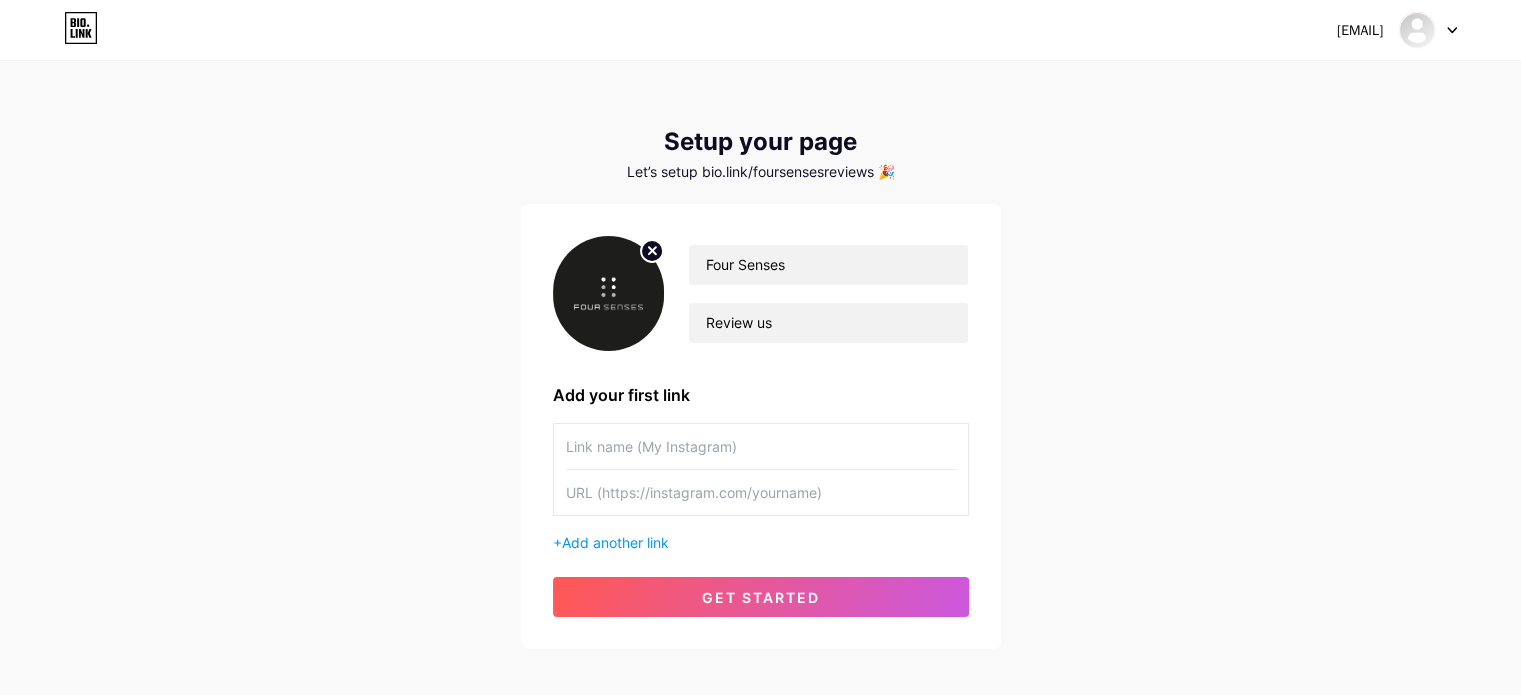 paste on "foursenses.pt" 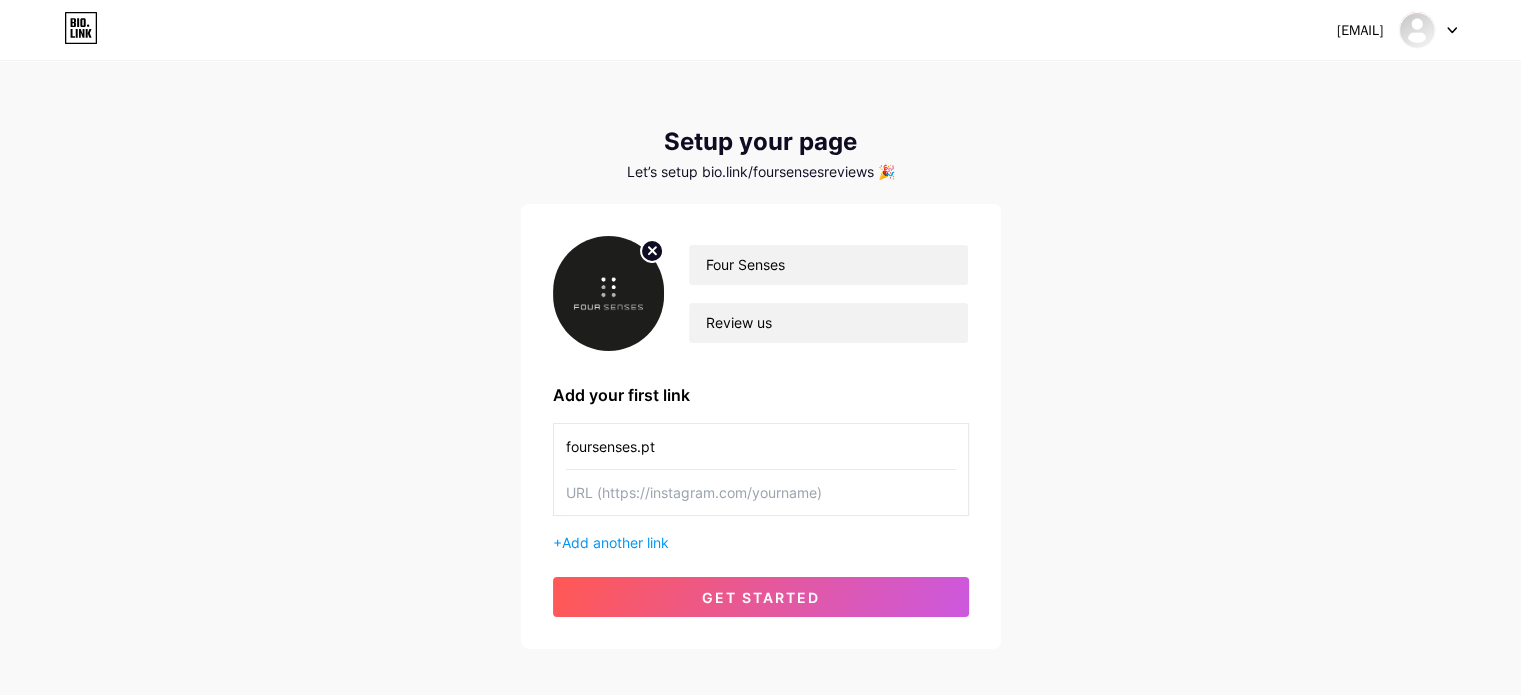 type on "foursenses.pt" 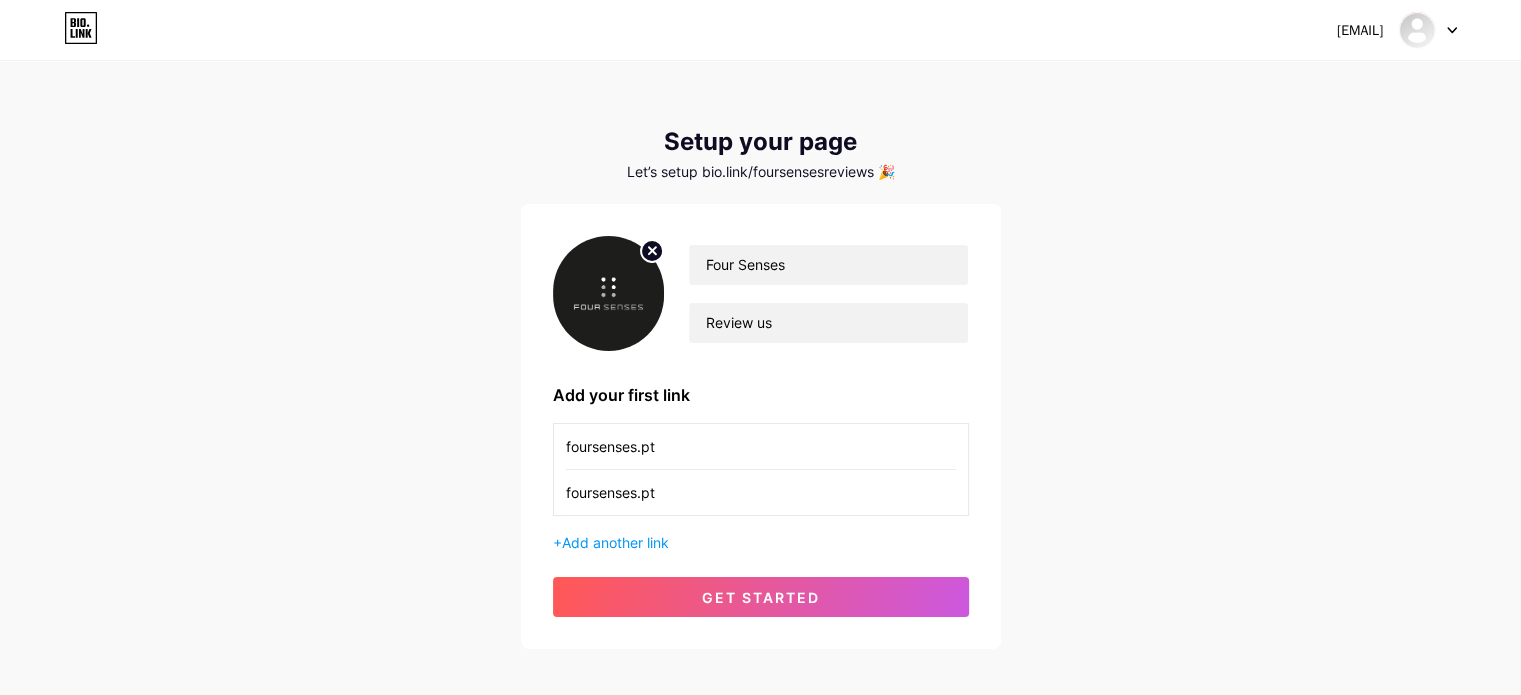 type on "foursenses.pt" 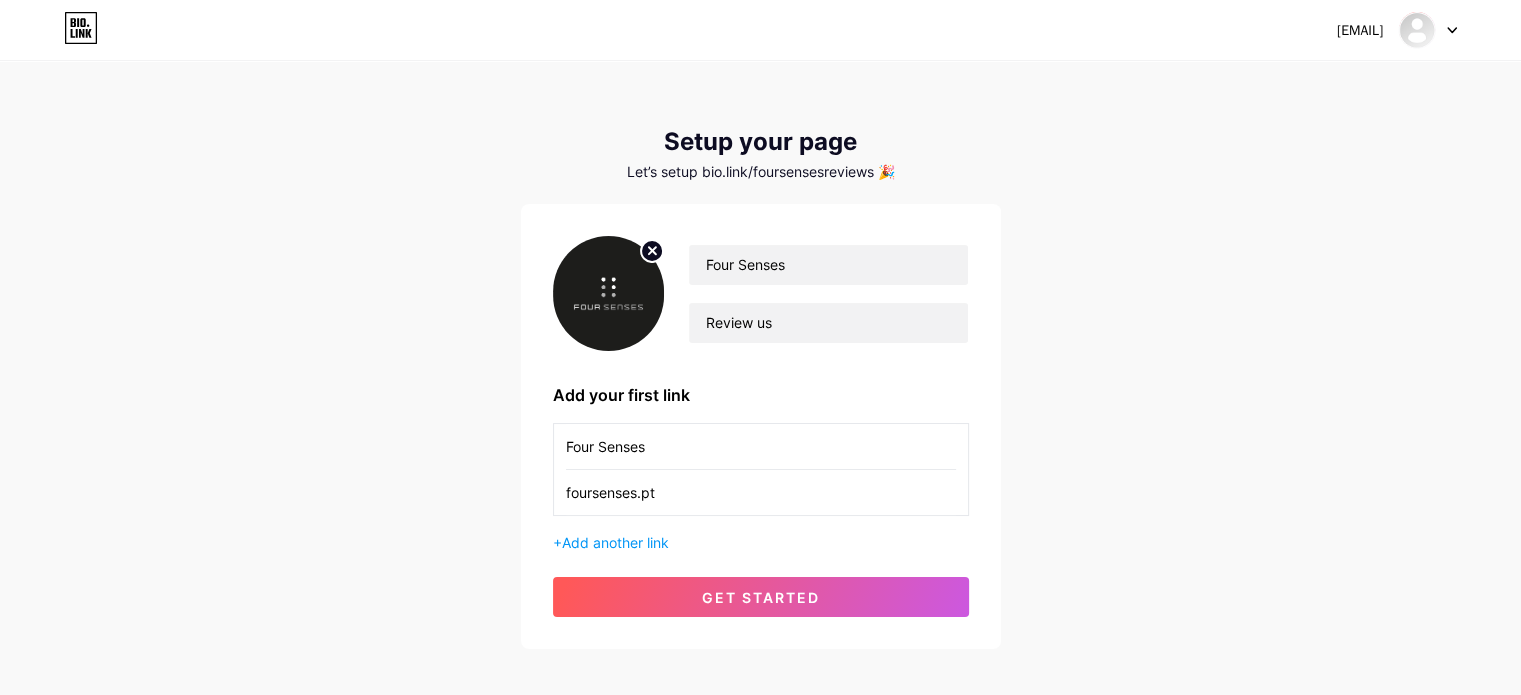 click on "[EMAIL]           Dashboard     Logout   Setup your page   Let’s setup bio.link/foursensesreviews 🎉               Four Senses     Review us     Add your first link   Four Senses   foursenses.pt
+  Add another link     get started" at bounding box center [760, 356] 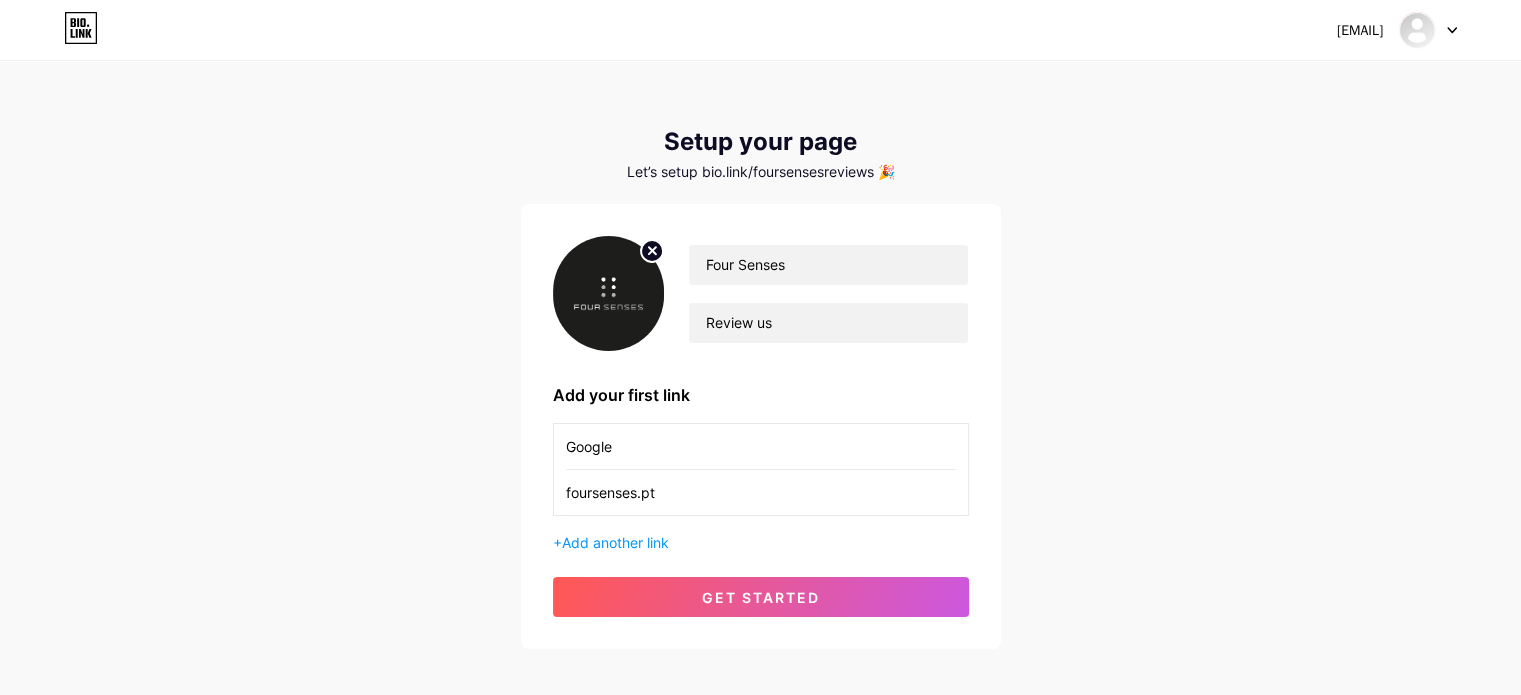 type on "Google" 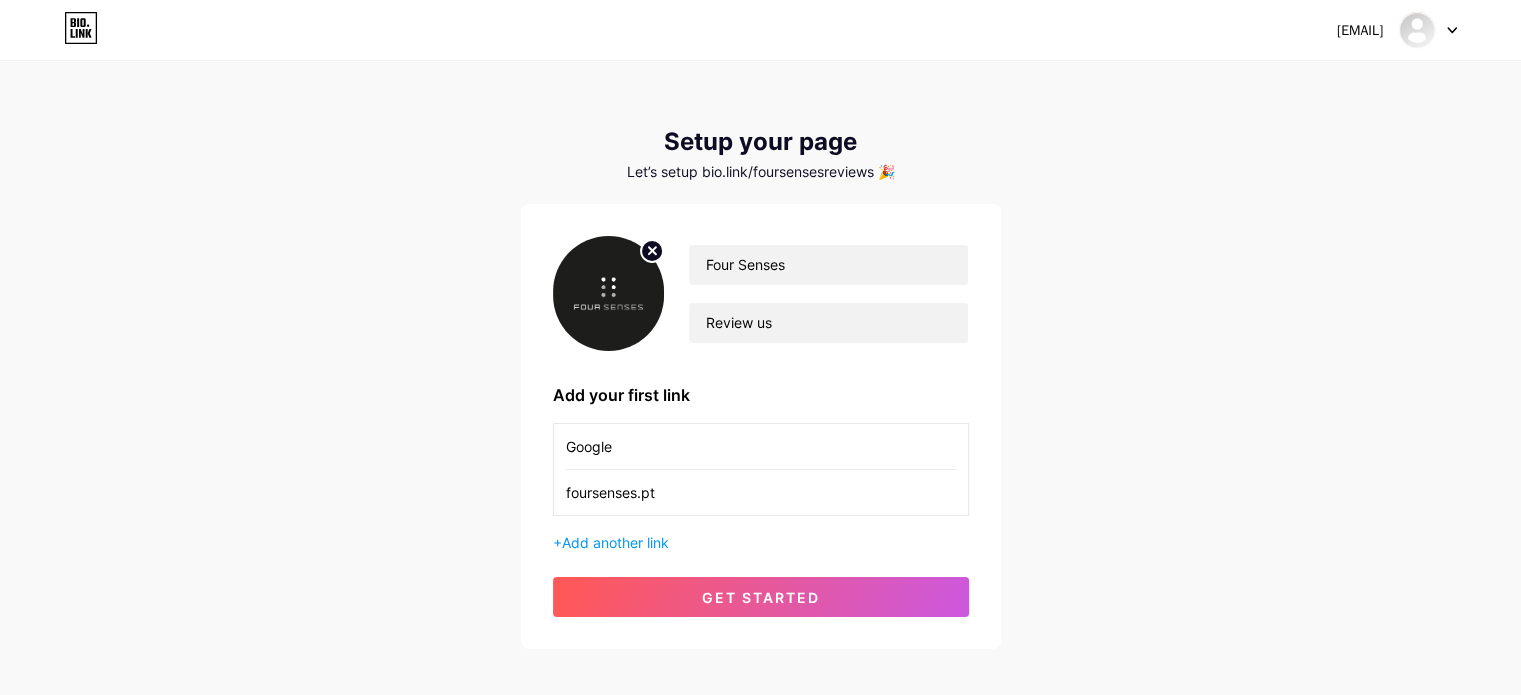 click on "foursenses.pt" at bounding box center (761, 446) 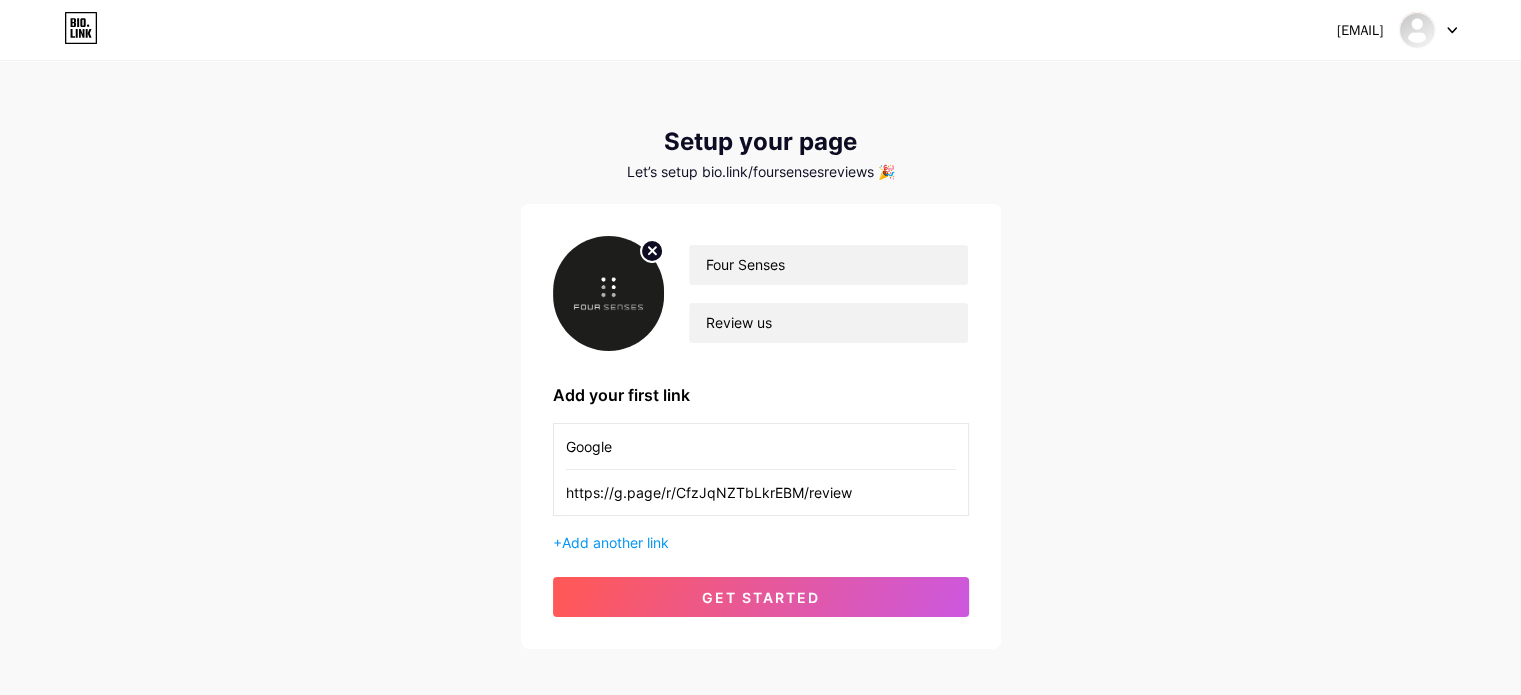 type on "https://g.page/r/CfzJqNZTbLkrEBM/review" 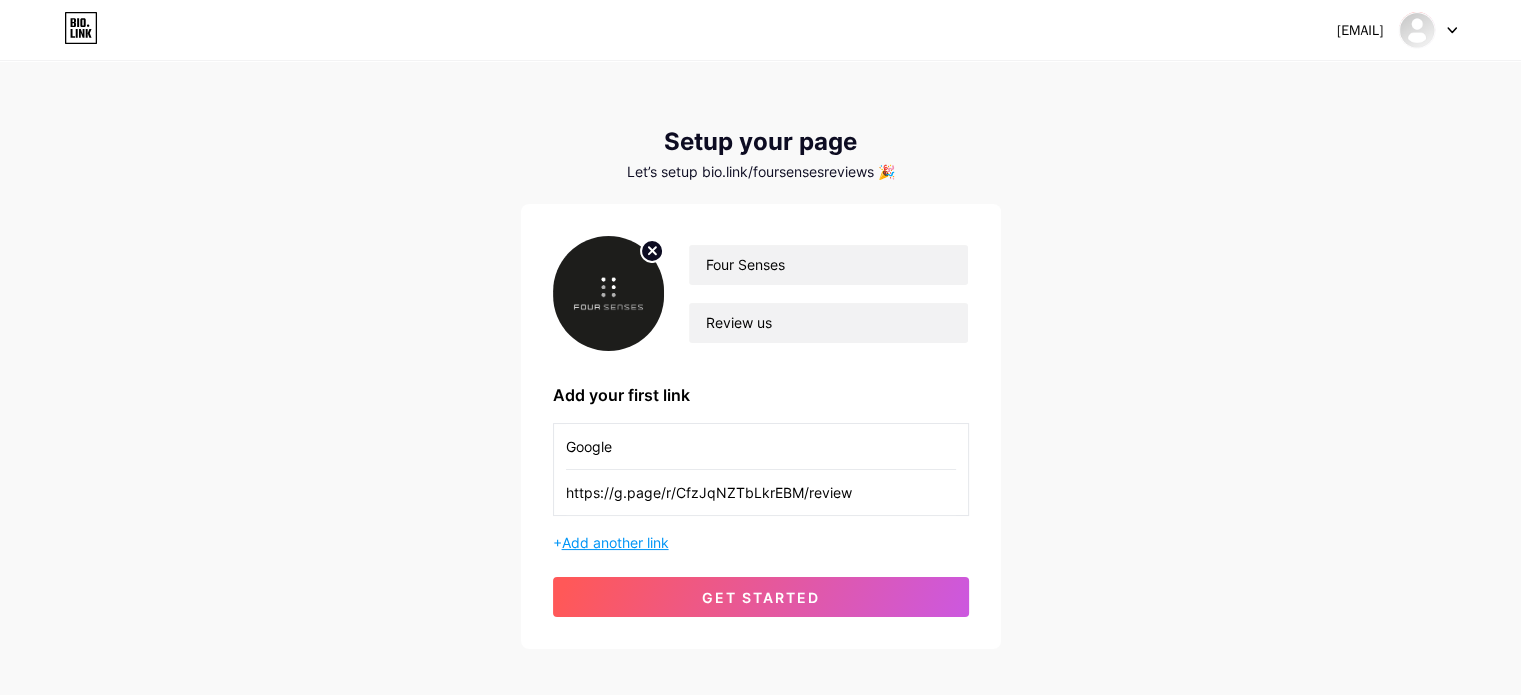 click on "Add another link" at bounding box center (615, 542) 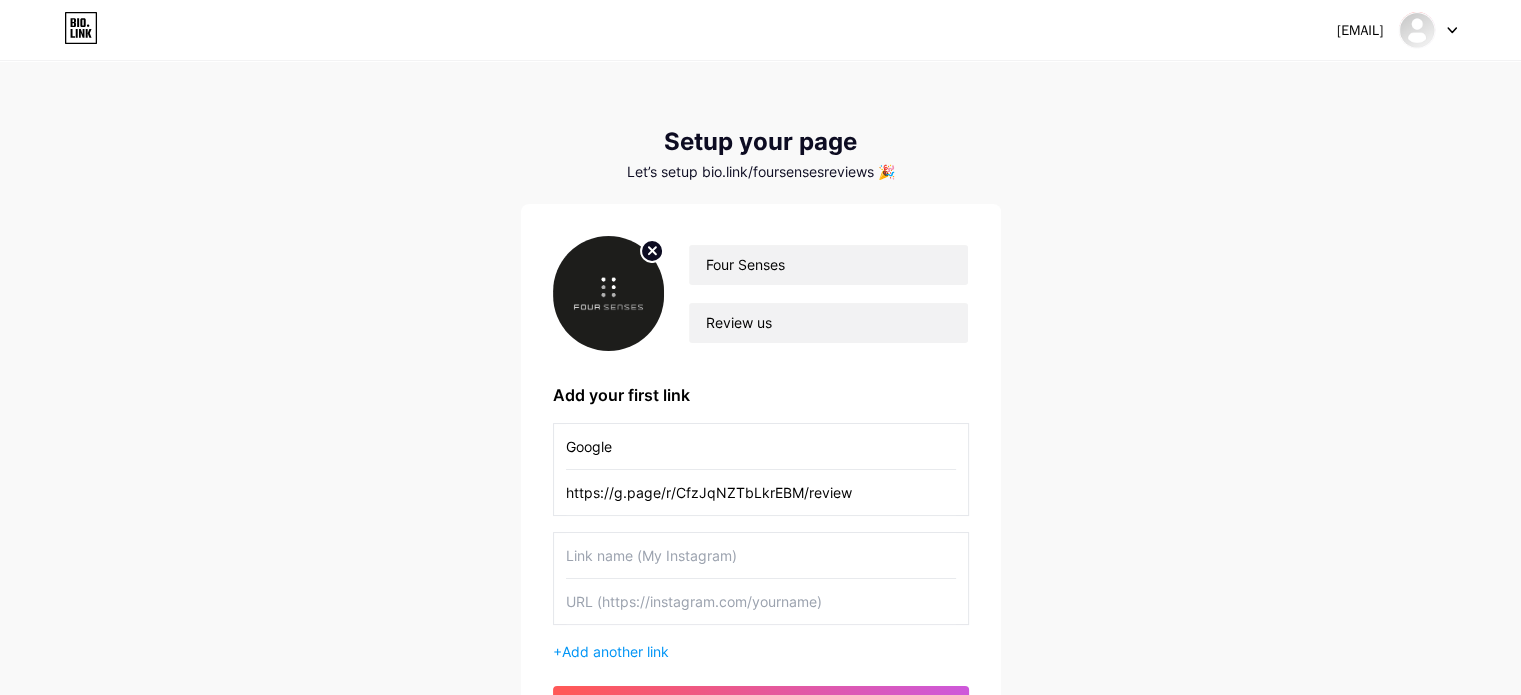 drag, startPoint x: 851, startPoint y: 550, endPoint x: 862, endPoint y: 542, distance: 13.601471 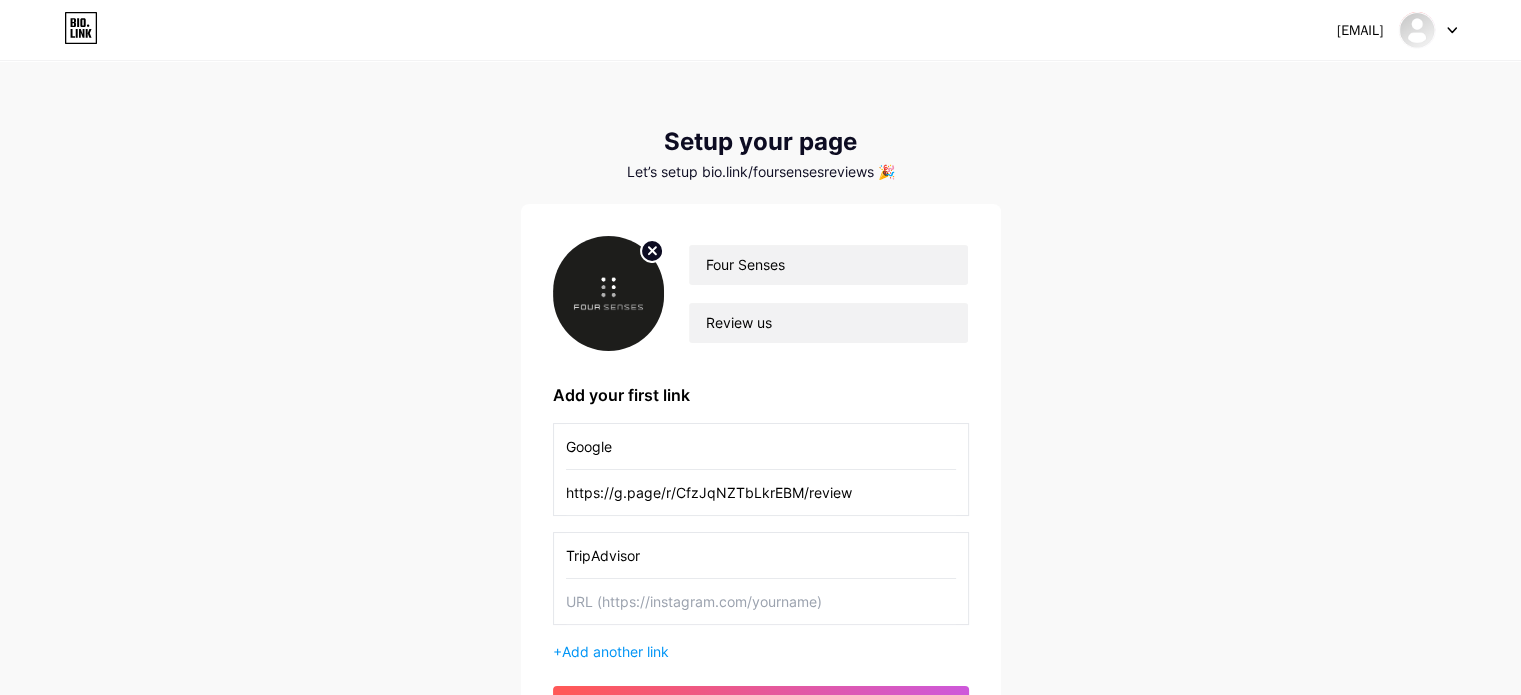 type on "TripAdvisor" 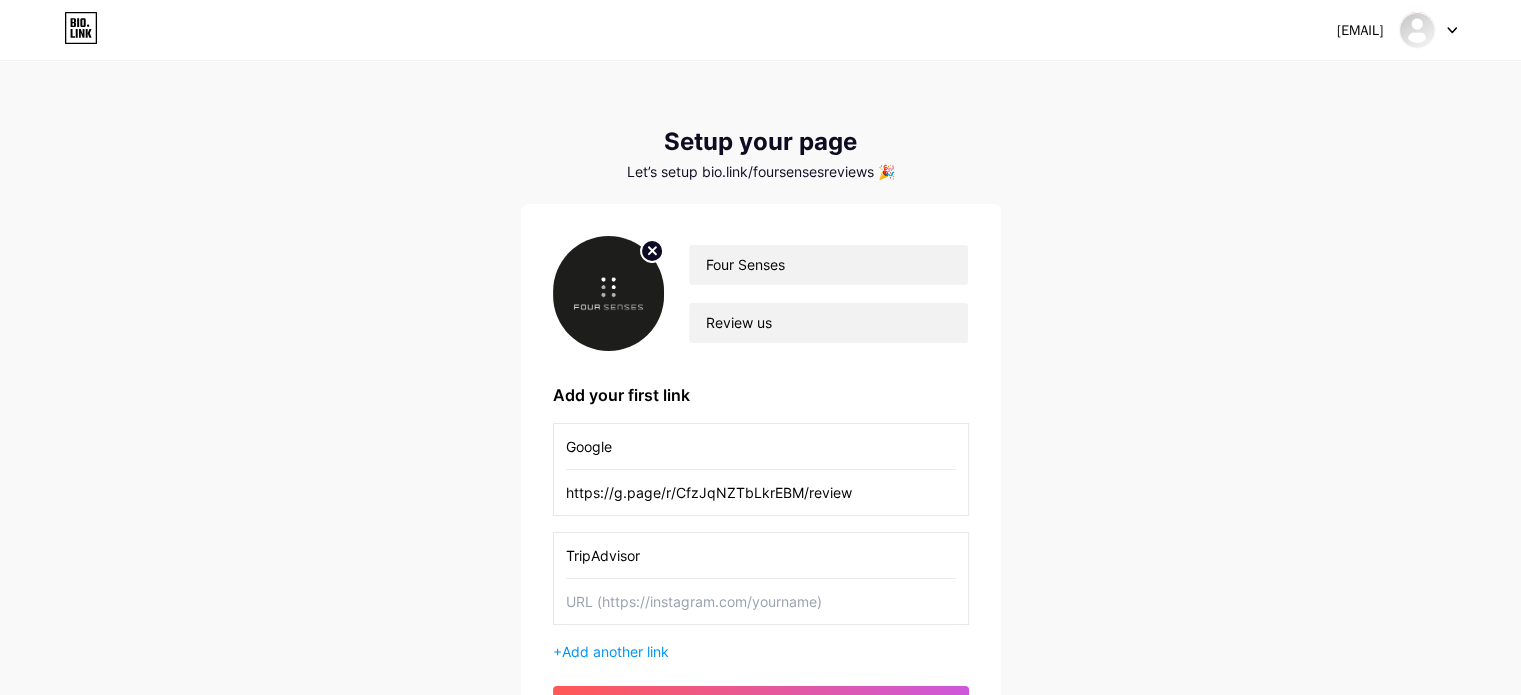 click at bounding box center (761, 446) 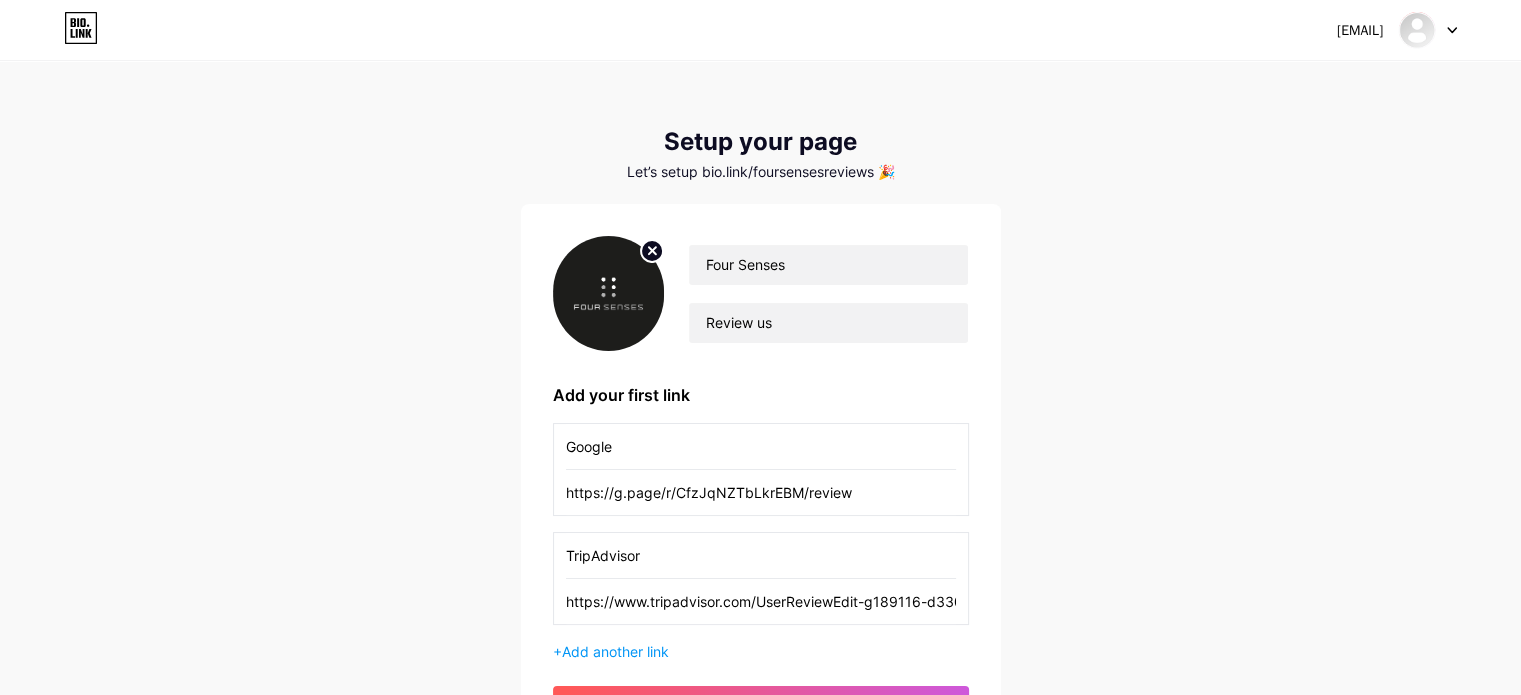 scroll, scrollTop: 0, scrollLeft: 500, axis: horizontal 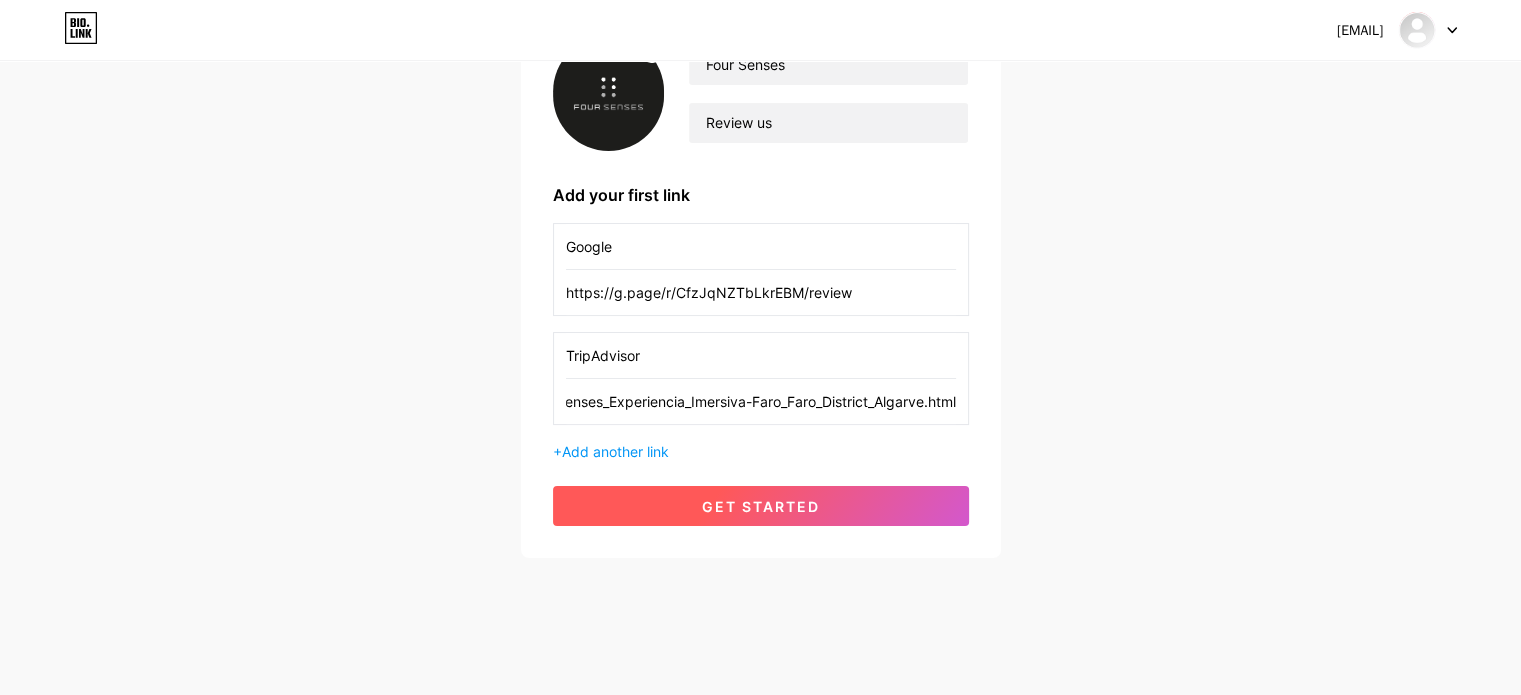 type on "https://www.tripadvisor.com/UserReviewEdit-g189116-d33083452-Four_Senses_Experiencia_Imersiva-Faro_Faro_District_Algarve.html" 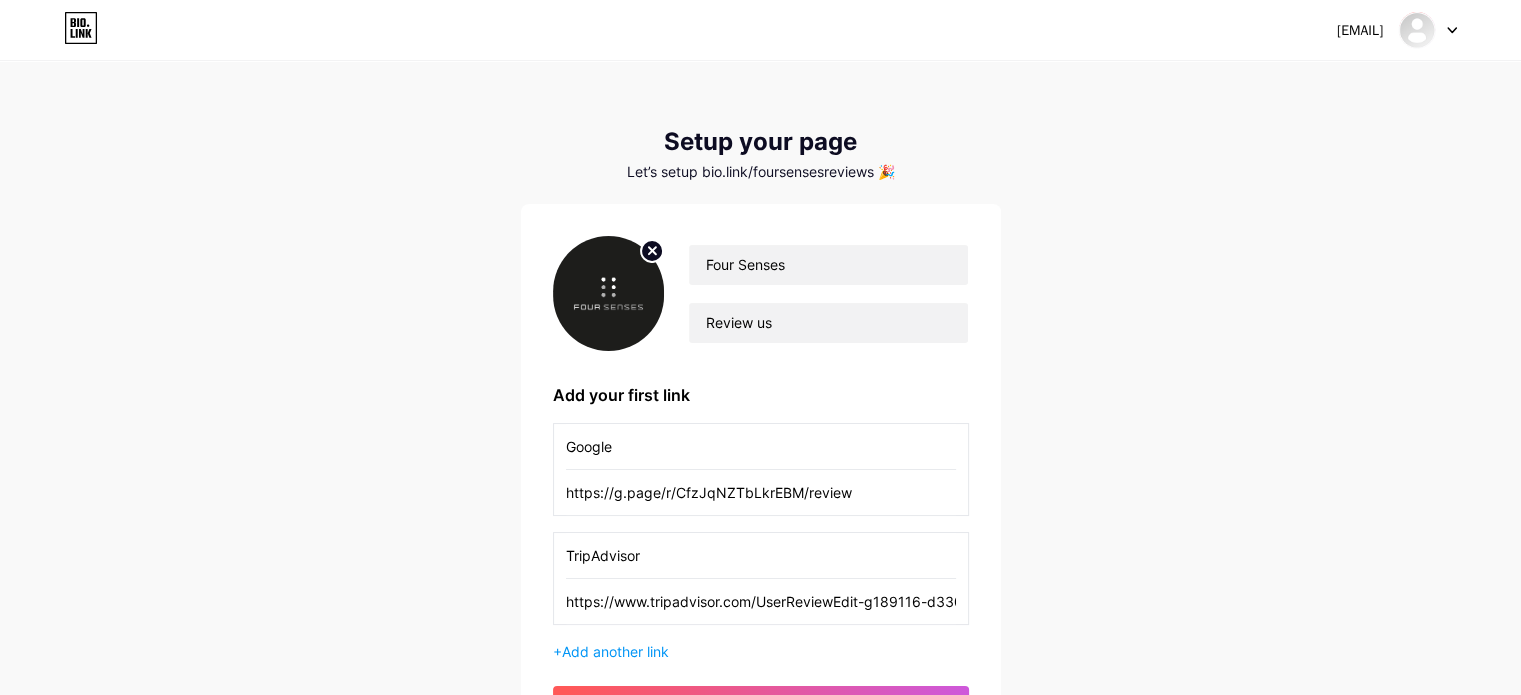 scroll, scrollTop: 200, scrollLeft: 0, axis: vertical 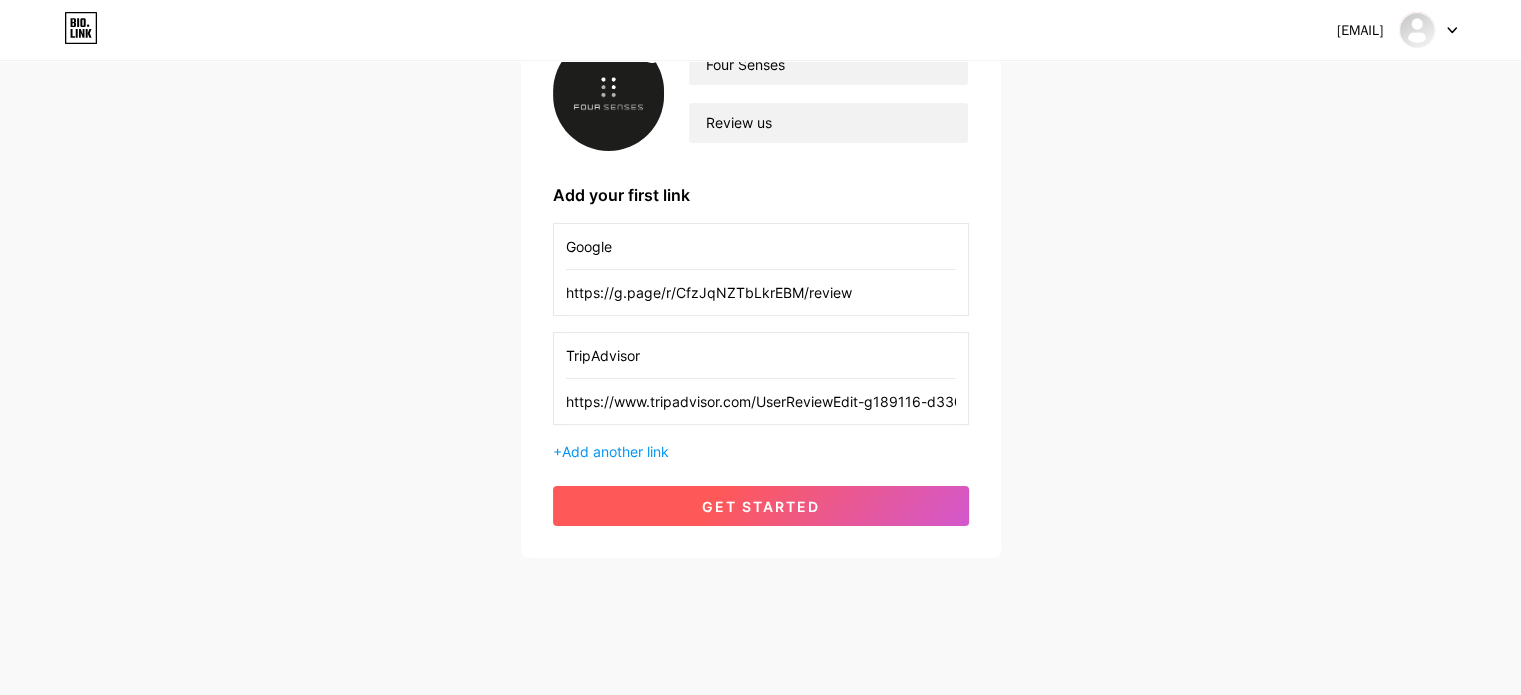 click on "get started" at bounding box center [761, 506] 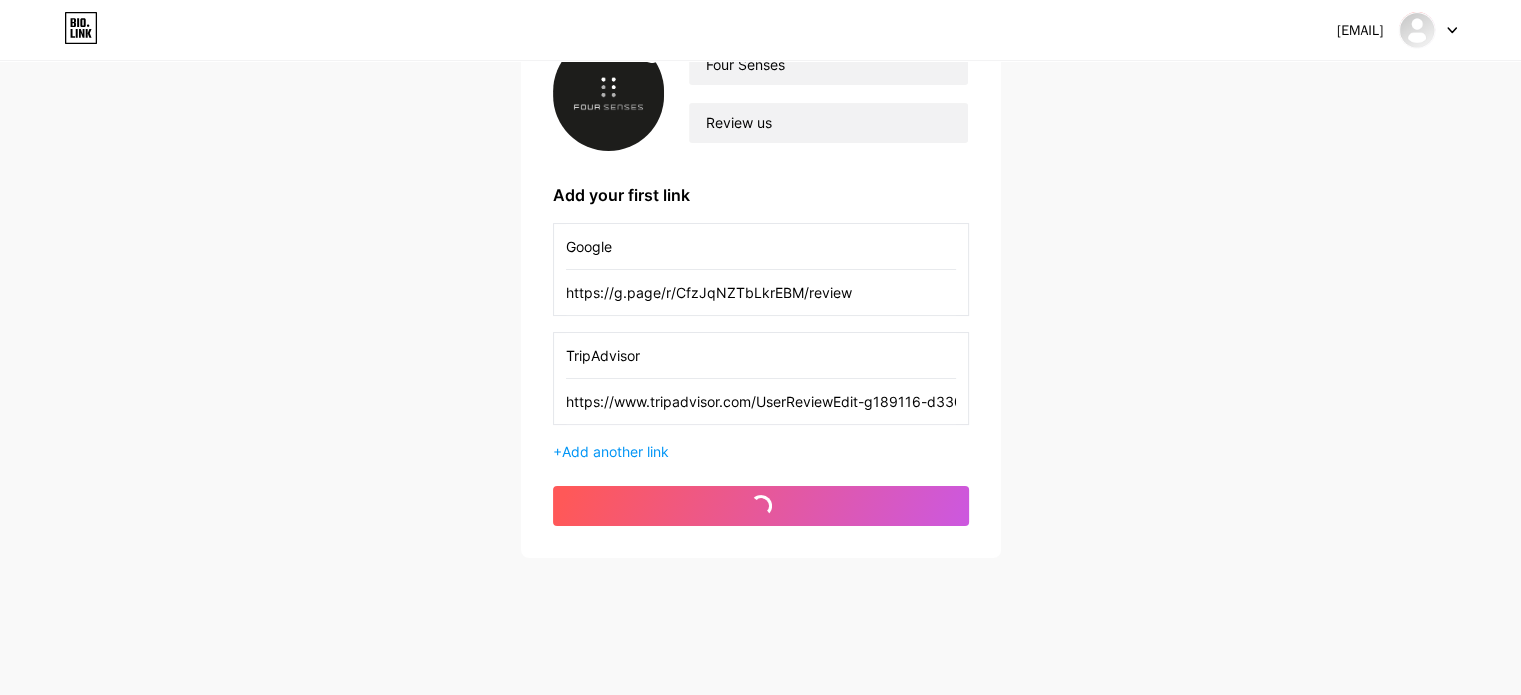 scroll, scrollTop: 100, scrollLeft: 0, axis: vertical 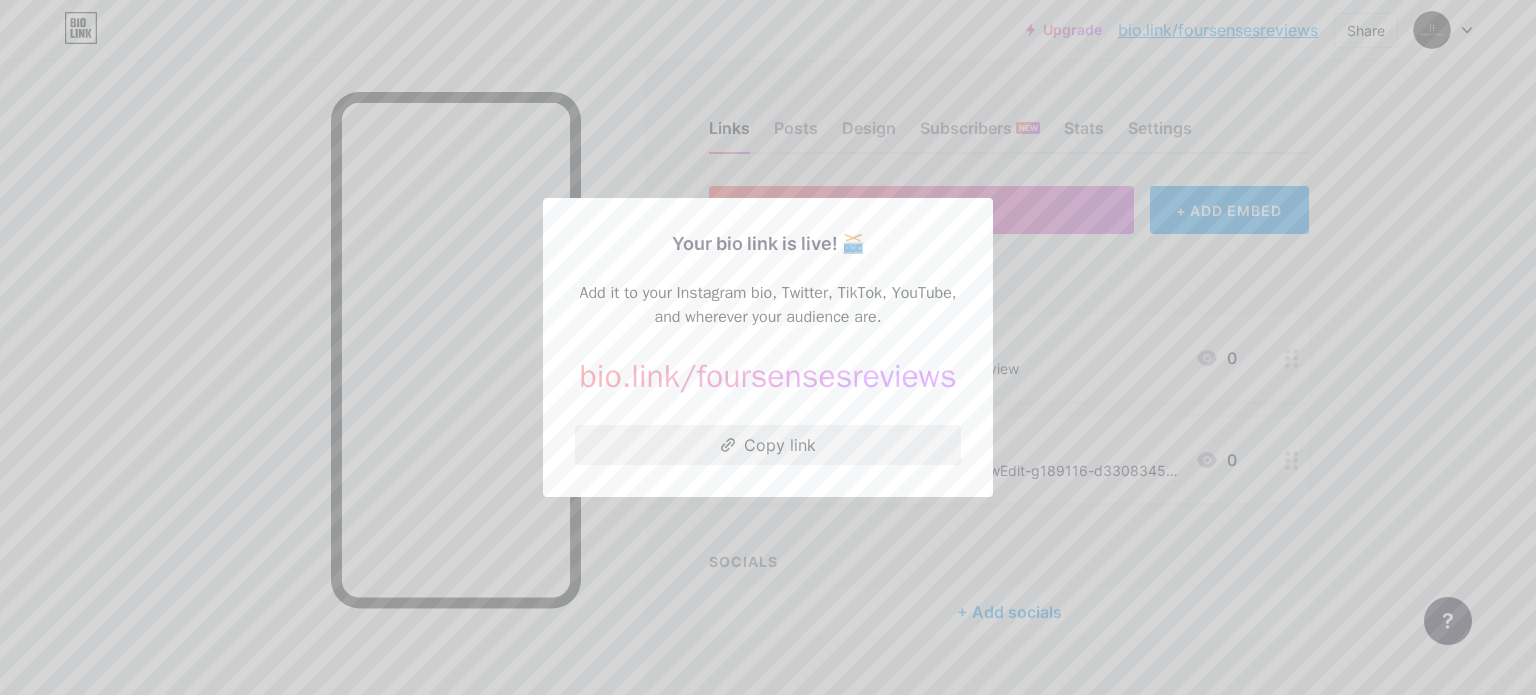 click on "Copy link" at bounding box center [768, 445] 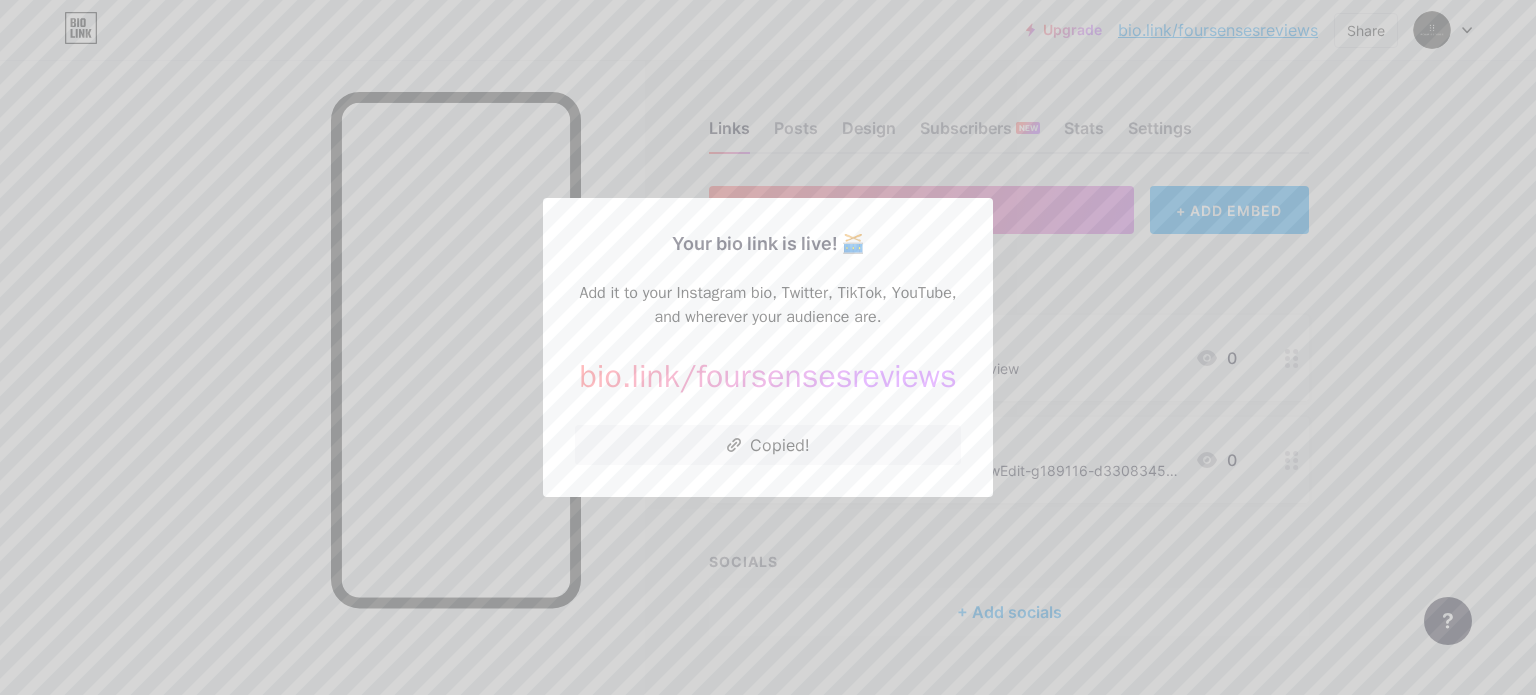 click at bounding box center (768, 347) 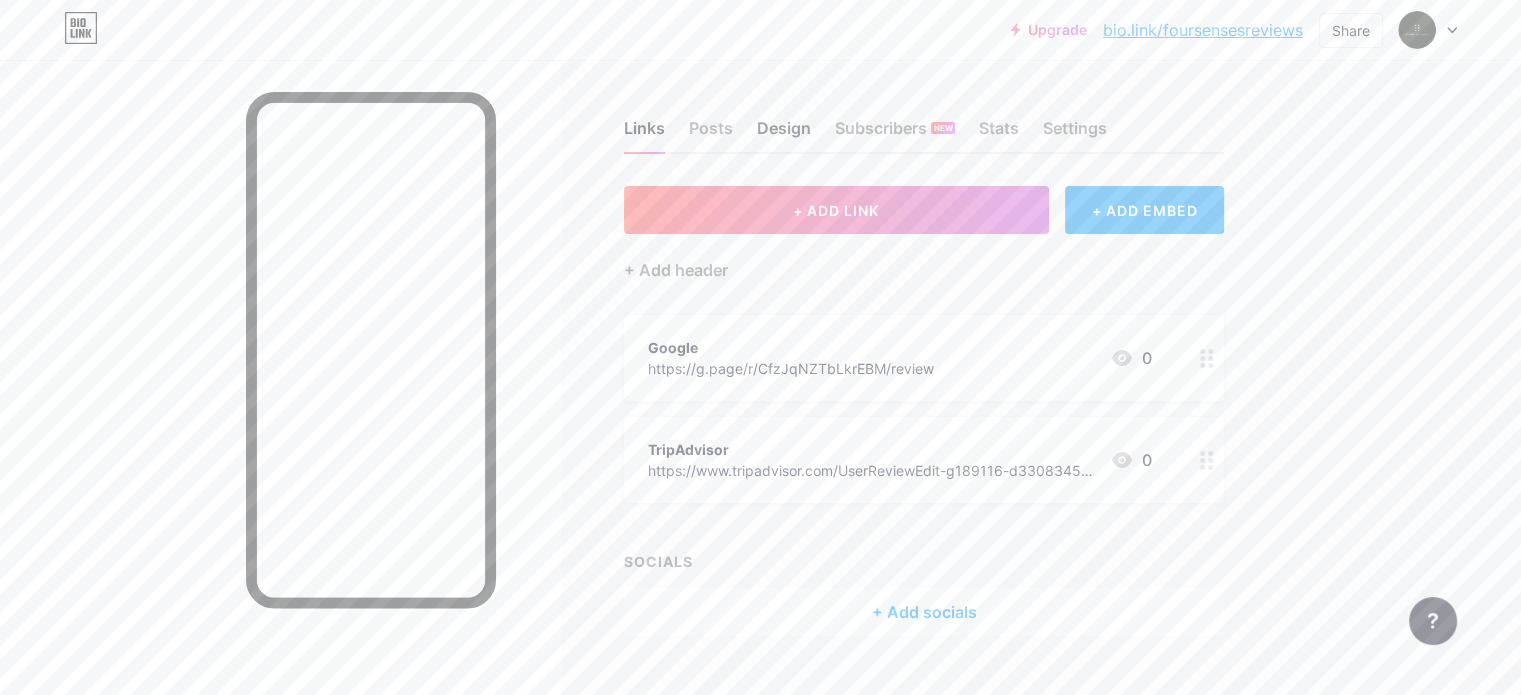 click on "Design" at bounding box center (784, 134) 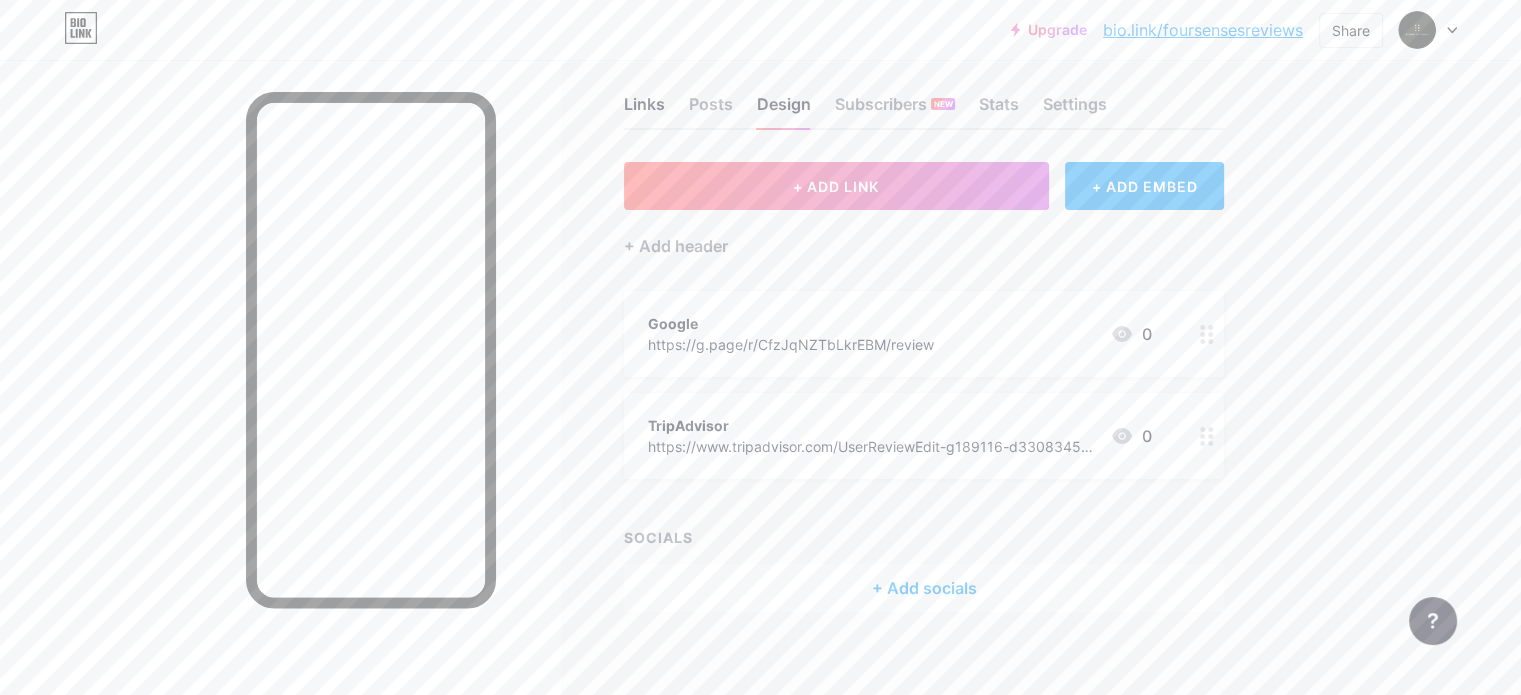 scroll, scrollTop: 0, scrollLeft: 0, axis: both 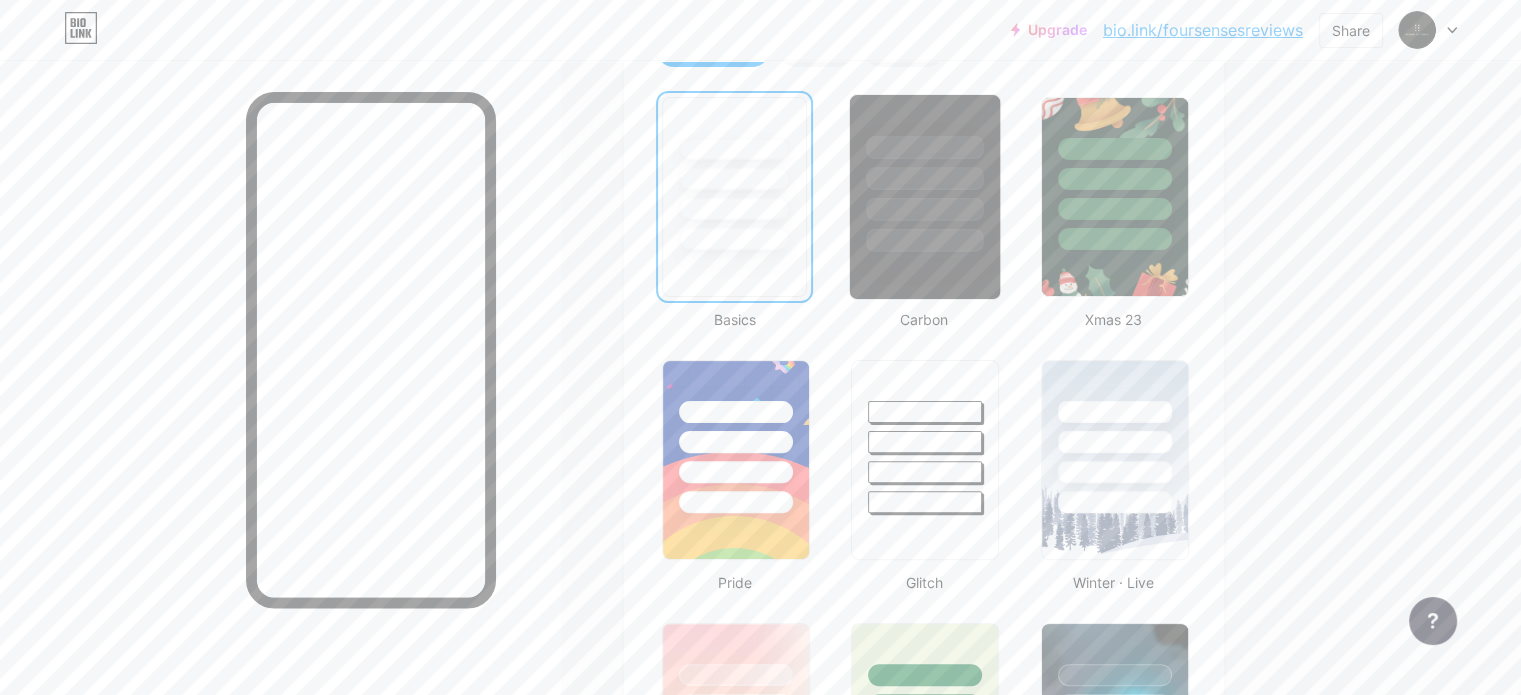 click at bounding box center [925, 240] 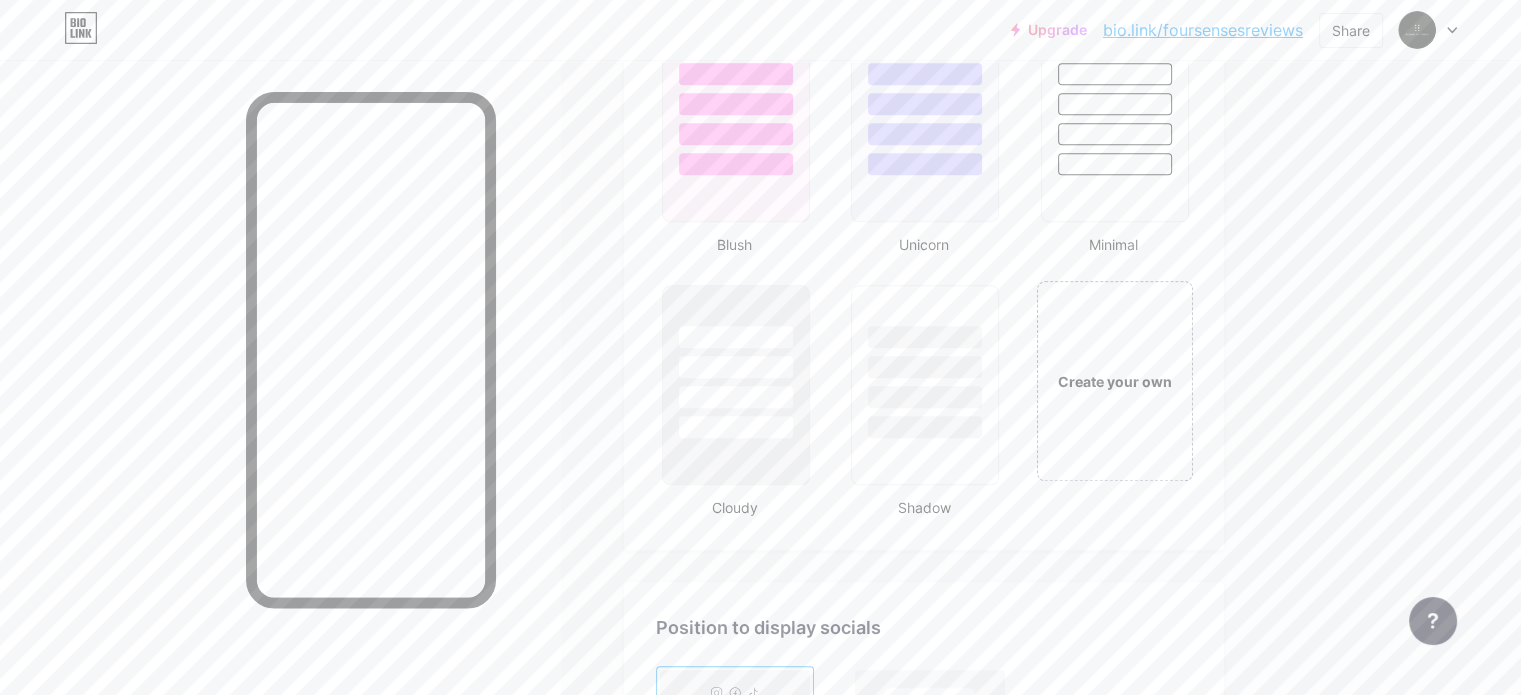 scroll, scrollTop: 2694, scrollLeft: 0, axis: vertical 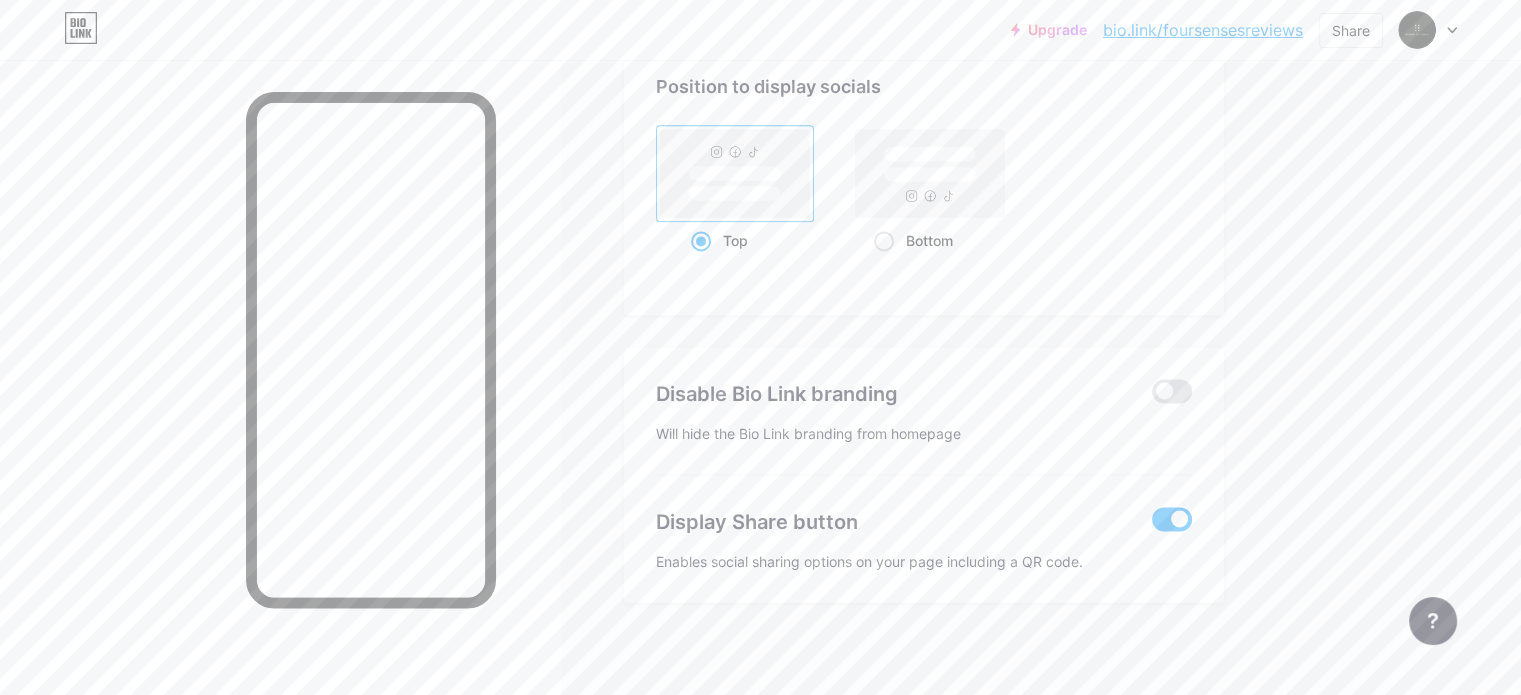 click on "Upgrade   bio.link/foursensesreviews   bio.link/foursensesreviews   Share               Switch accounts     Four Senses   bio.link/foursensesreviews       + Add a new page        Account settings   Logout   Link Copied
Links
Posts
Design
Subscribers
NEW
Stats
Settings     Profile   Four Senses     Review us                   Themes   Link in bio   Blog   Shop       Basics       Carbon       Xmas 23       Pride       Glitch       Winter · Live       Glassy · Live       Chameleon · Live       Rainy Night · Live       Neon · Live       Summer       Retro       Strawberry · Live       Desert       Sunny       Autumn       Leaf       Clear Sky       Blush       Unicorn       Minimal       Cloudy       Shadow     Create your own           Changes saved       Position to display socials                 Top                     Bottom
Disable Bio Link branding" at bounding box center [760, -996] 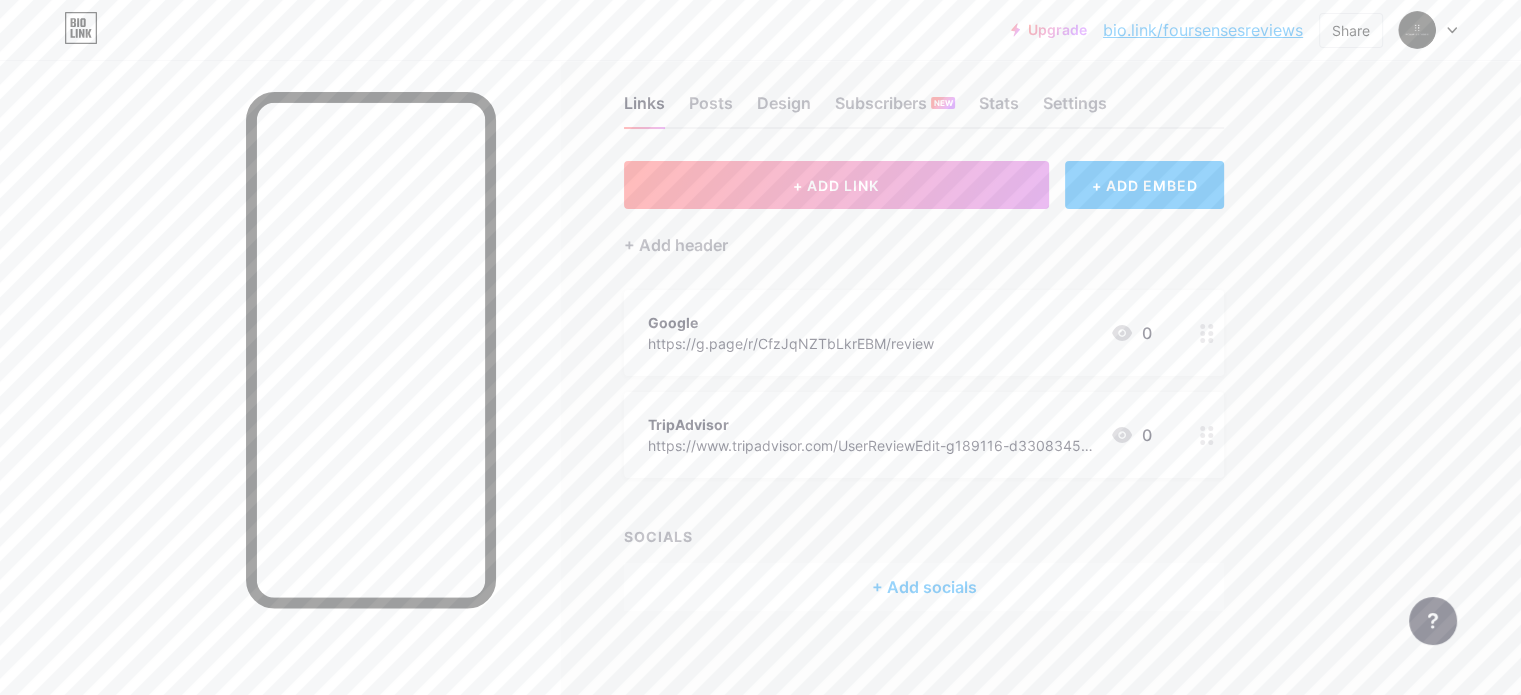 scroll, scrollTop: 39, scrollLeft: 0, axis: vertical 